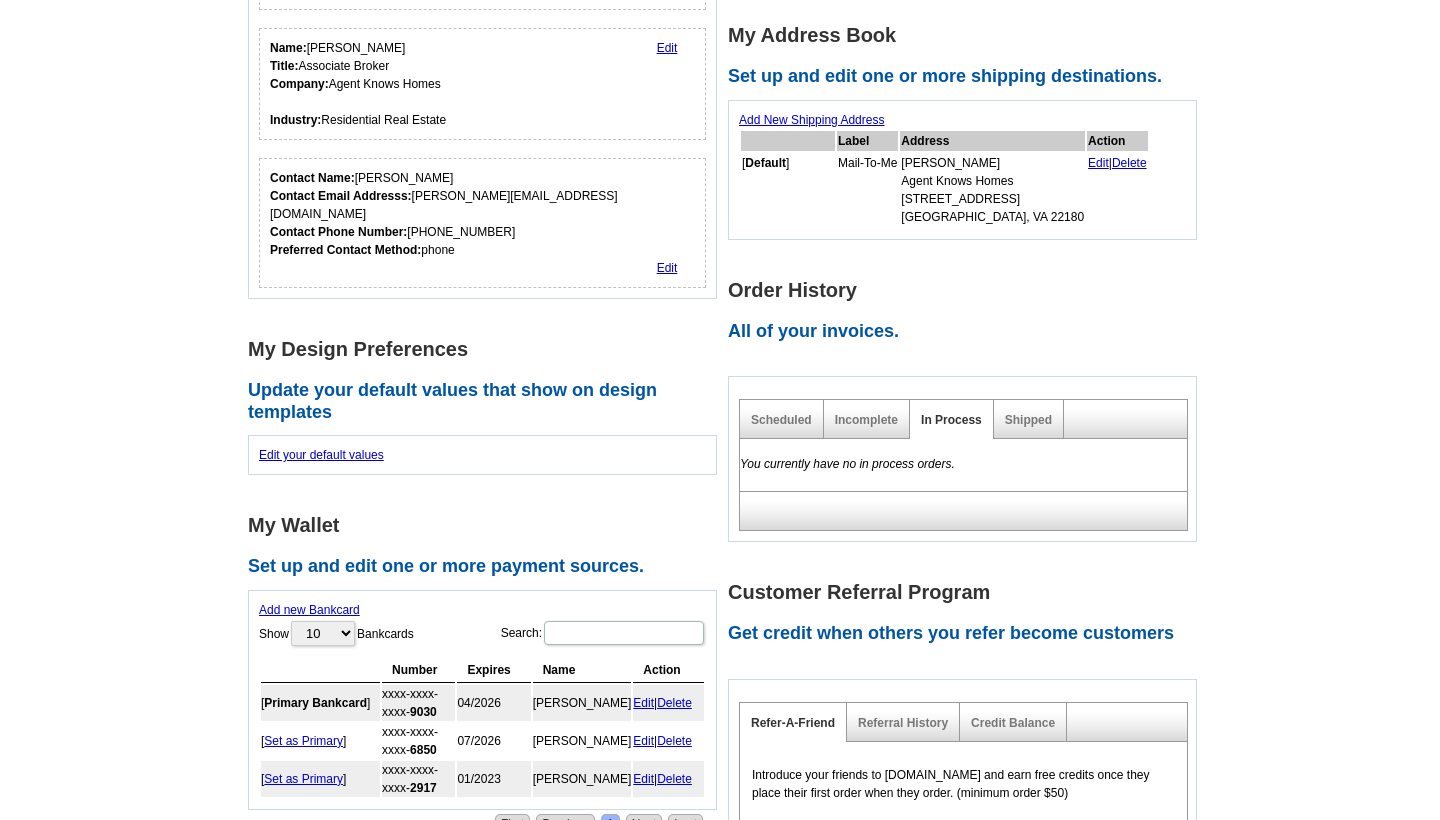 scroll, scrollTop: 322, scrollLeft: 0, axis: vertical 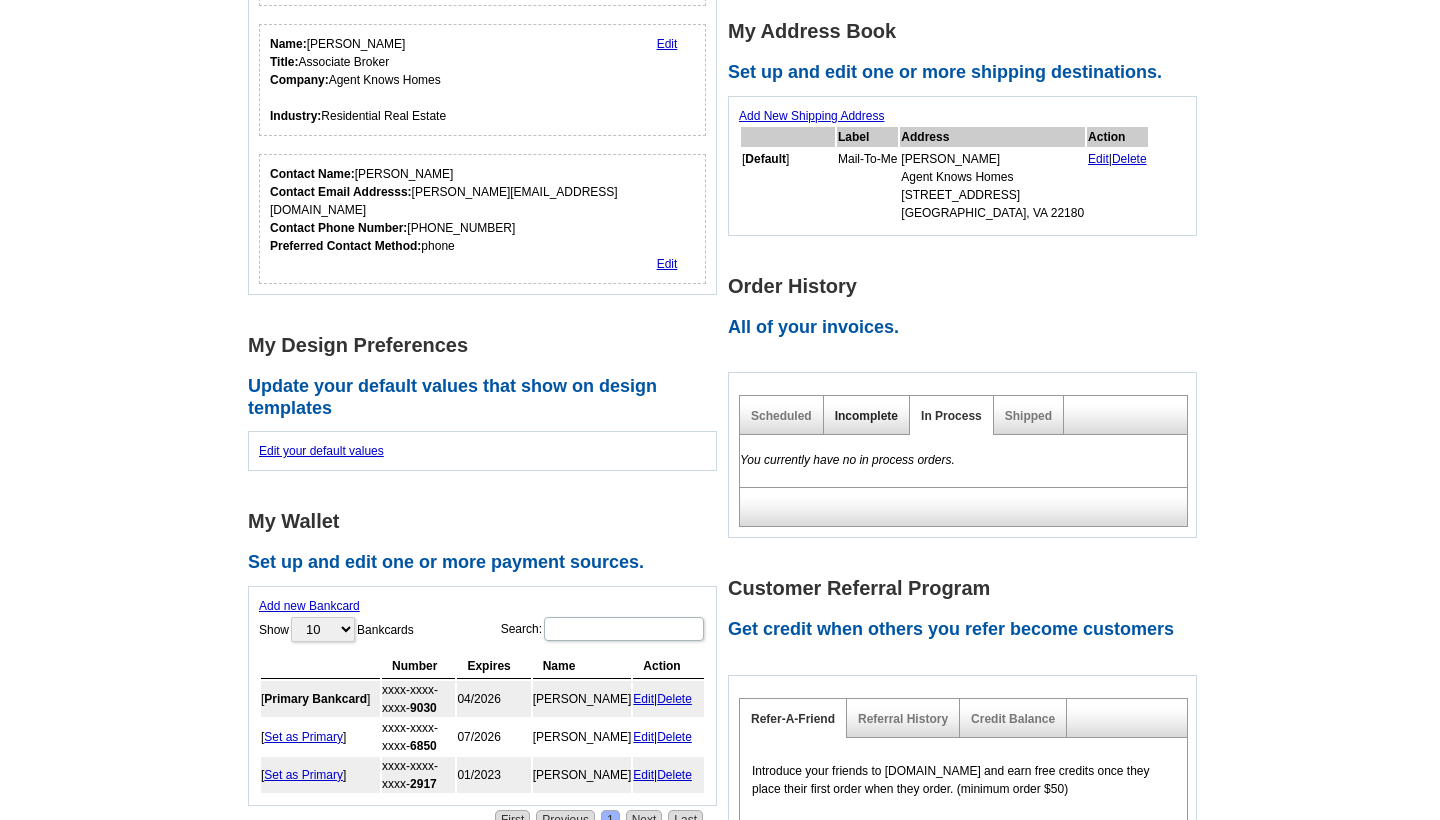 click on "Incomplete" at bounding box center [866, 416] 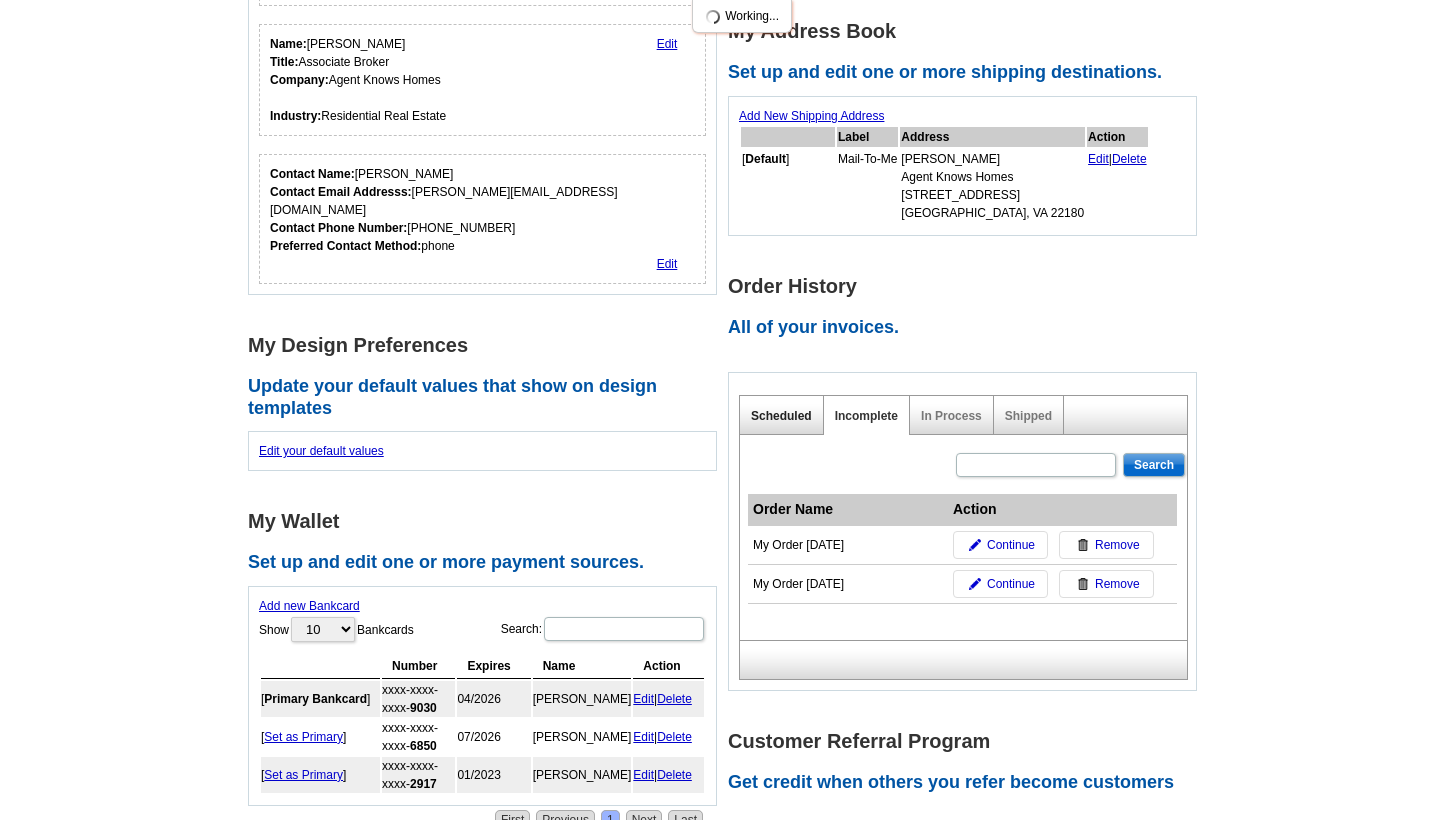 click on "Scheduled" at bounding box center (781, 416) 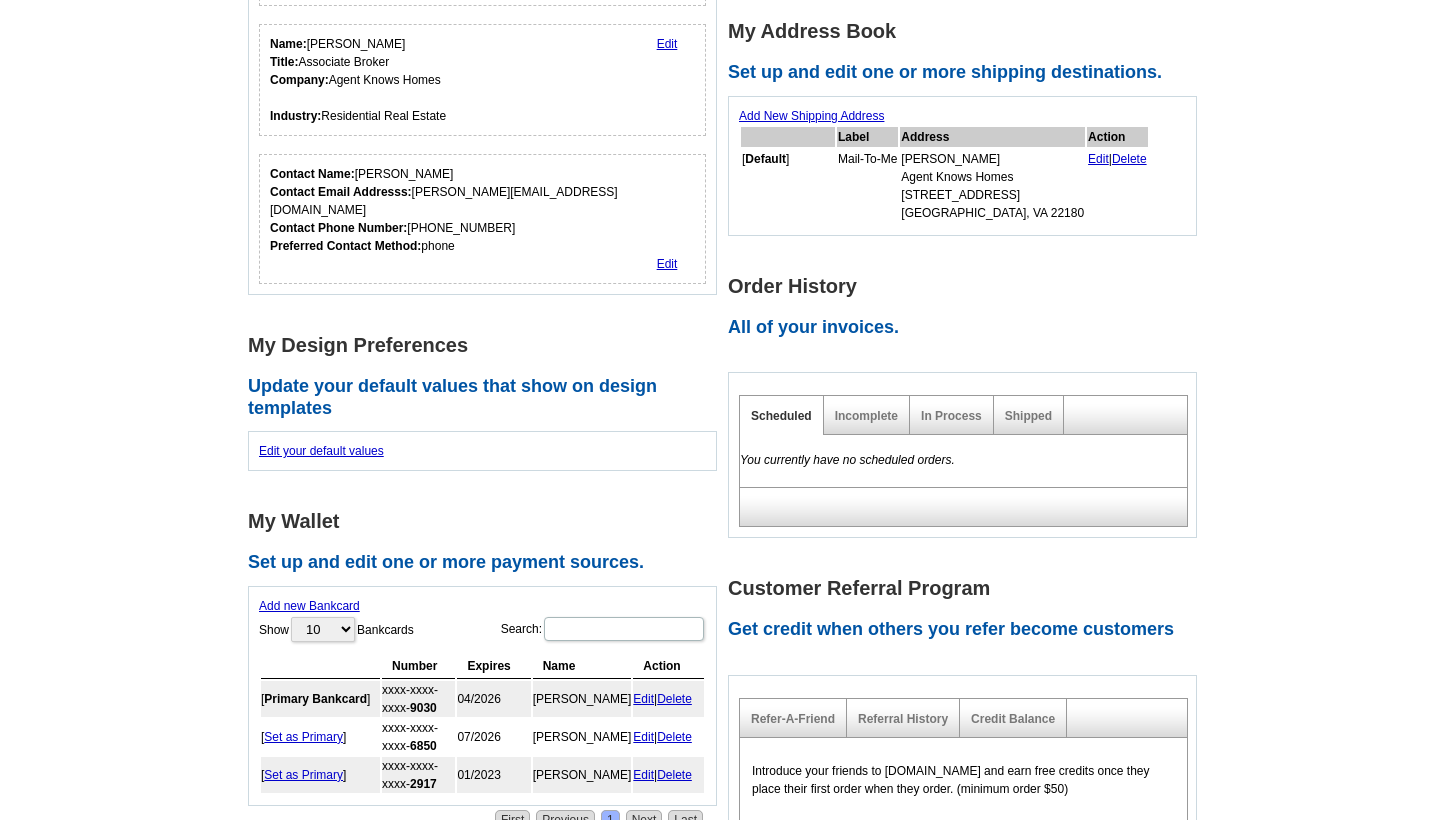 click on "Incomplete" at bounding box center (867, 415) 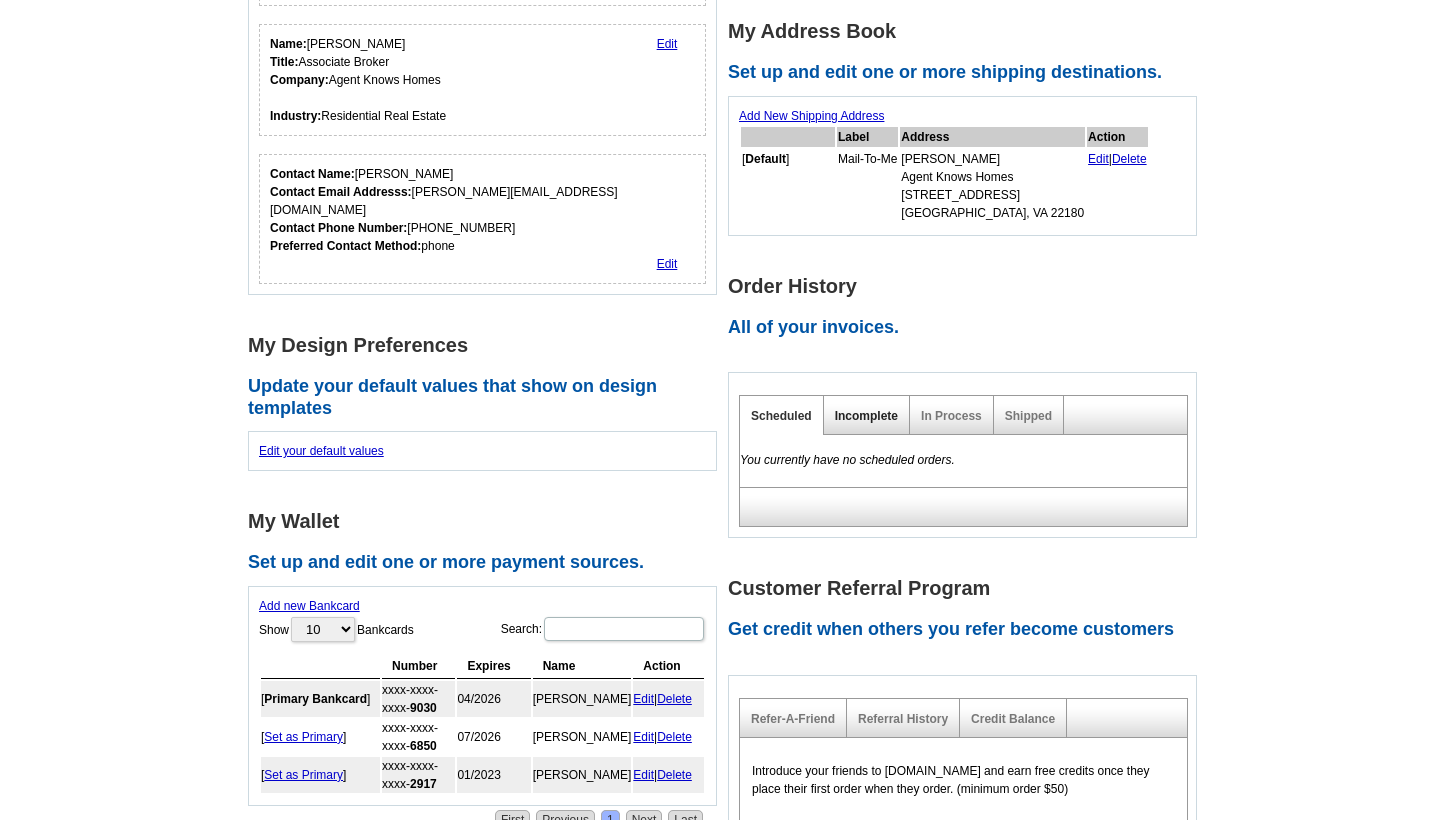 click on "Incomplete" at bounding box center [866, 416] 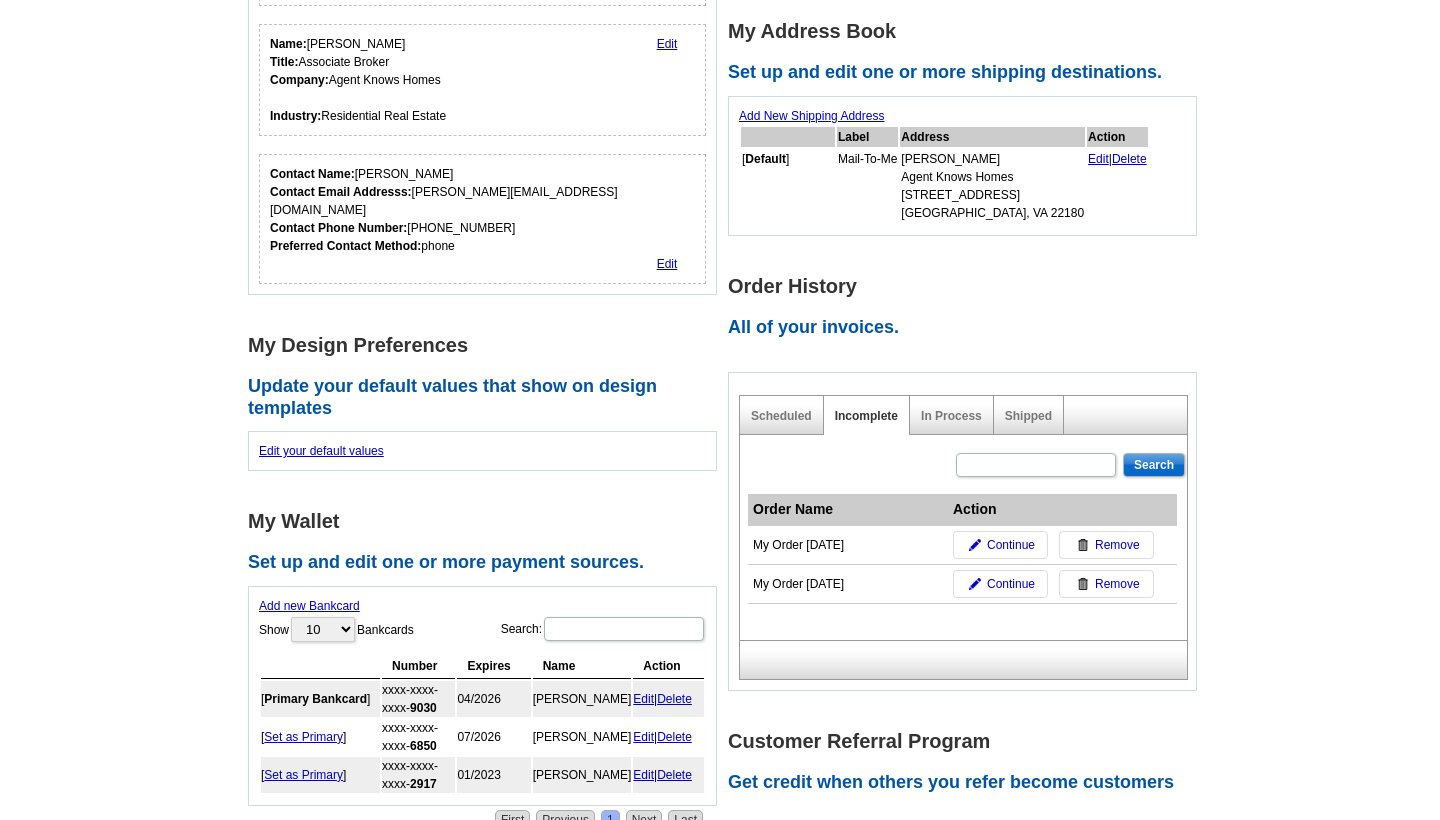 click on "Remove" at bounding box center (1117, 584) 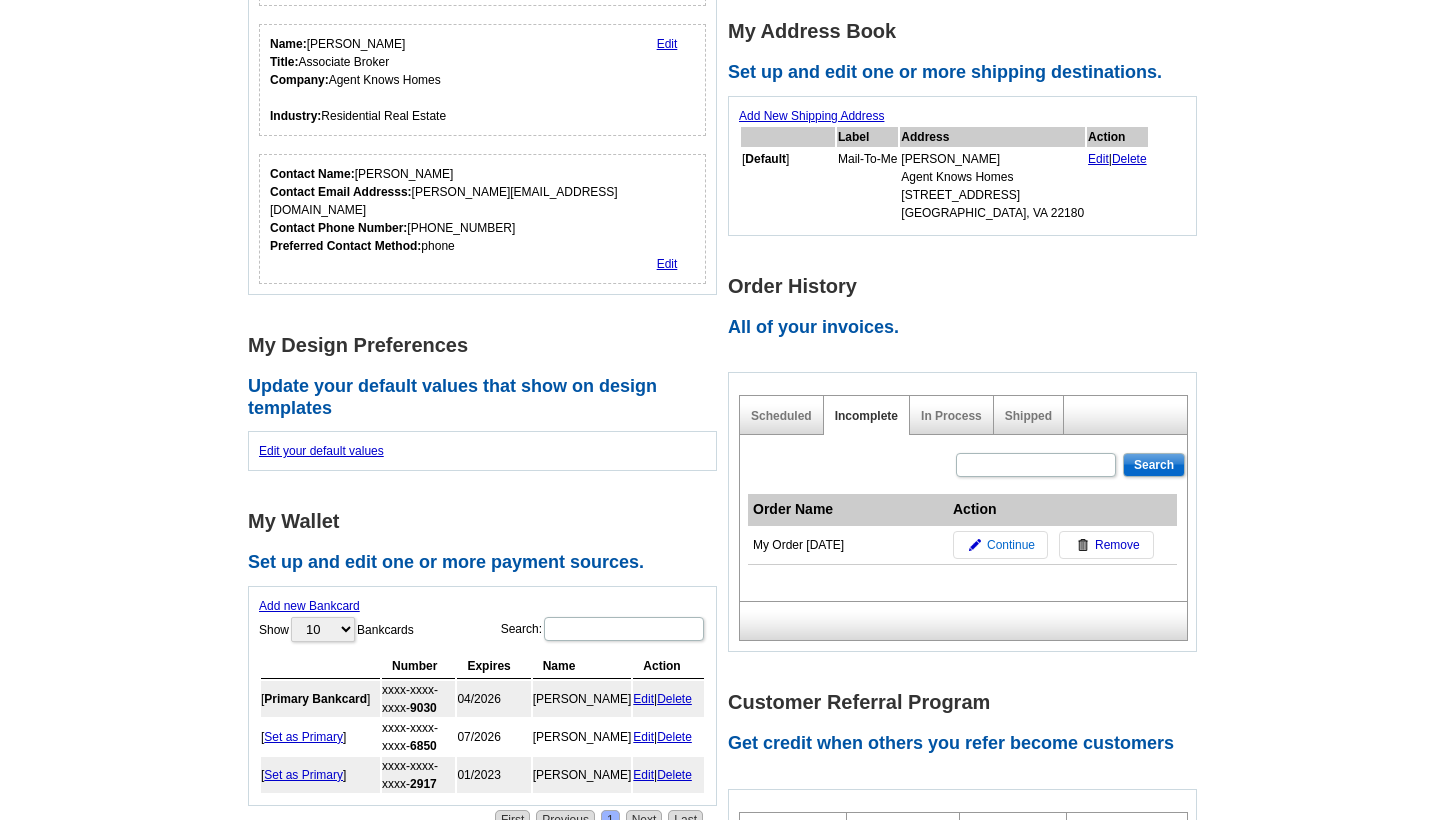 click on "Continue" at bounding box center (1011, 545) 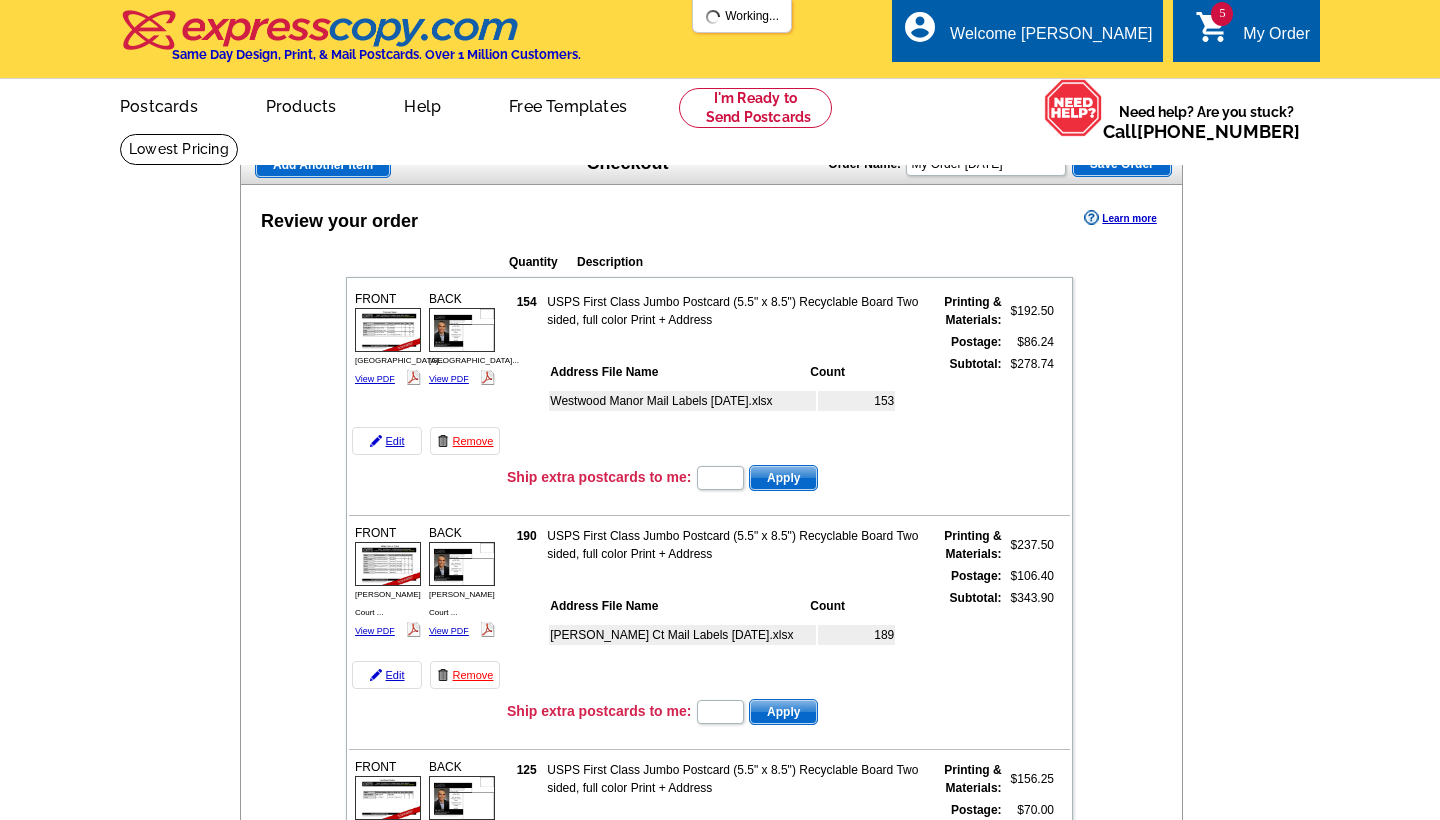 scroll, scrollTop: 0, scrollLeft: 0, axis: both 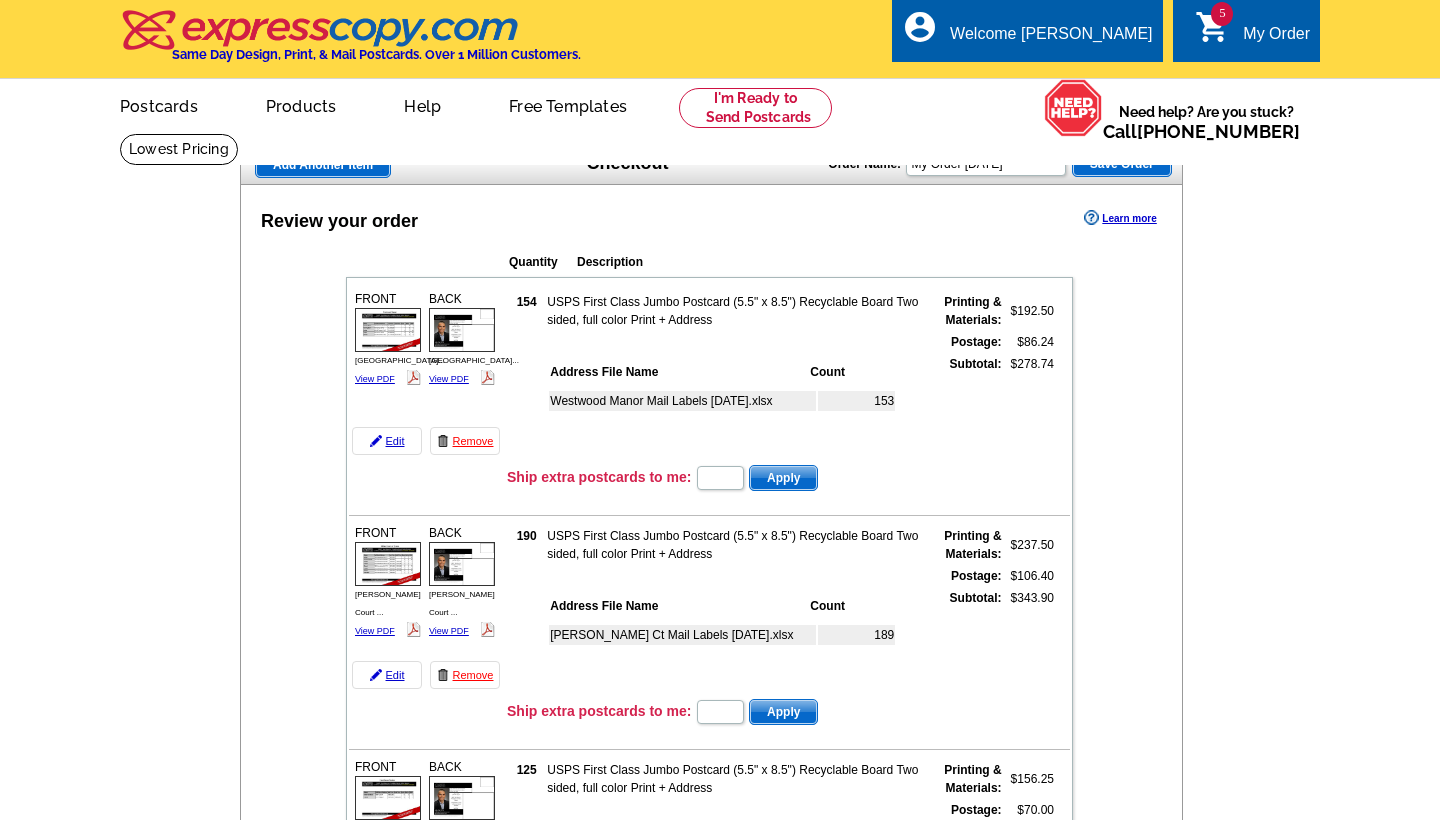 click on "FRONT
[GEOGRAPHIC_DATA]...
View PDF" at bounding box center [388, 339] 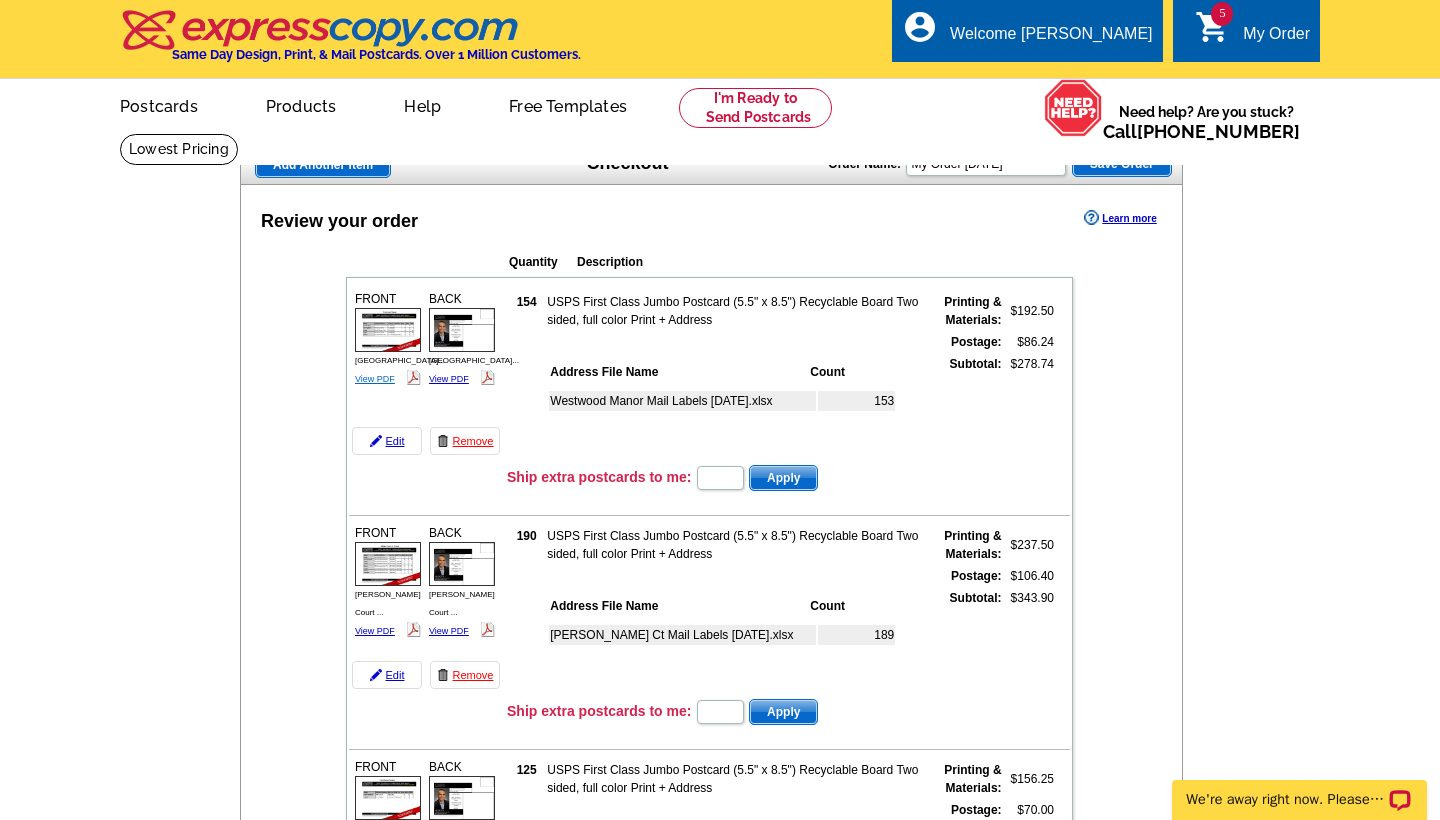 scroll, scrollTop: 0, scrollLeft: 0, axis: both 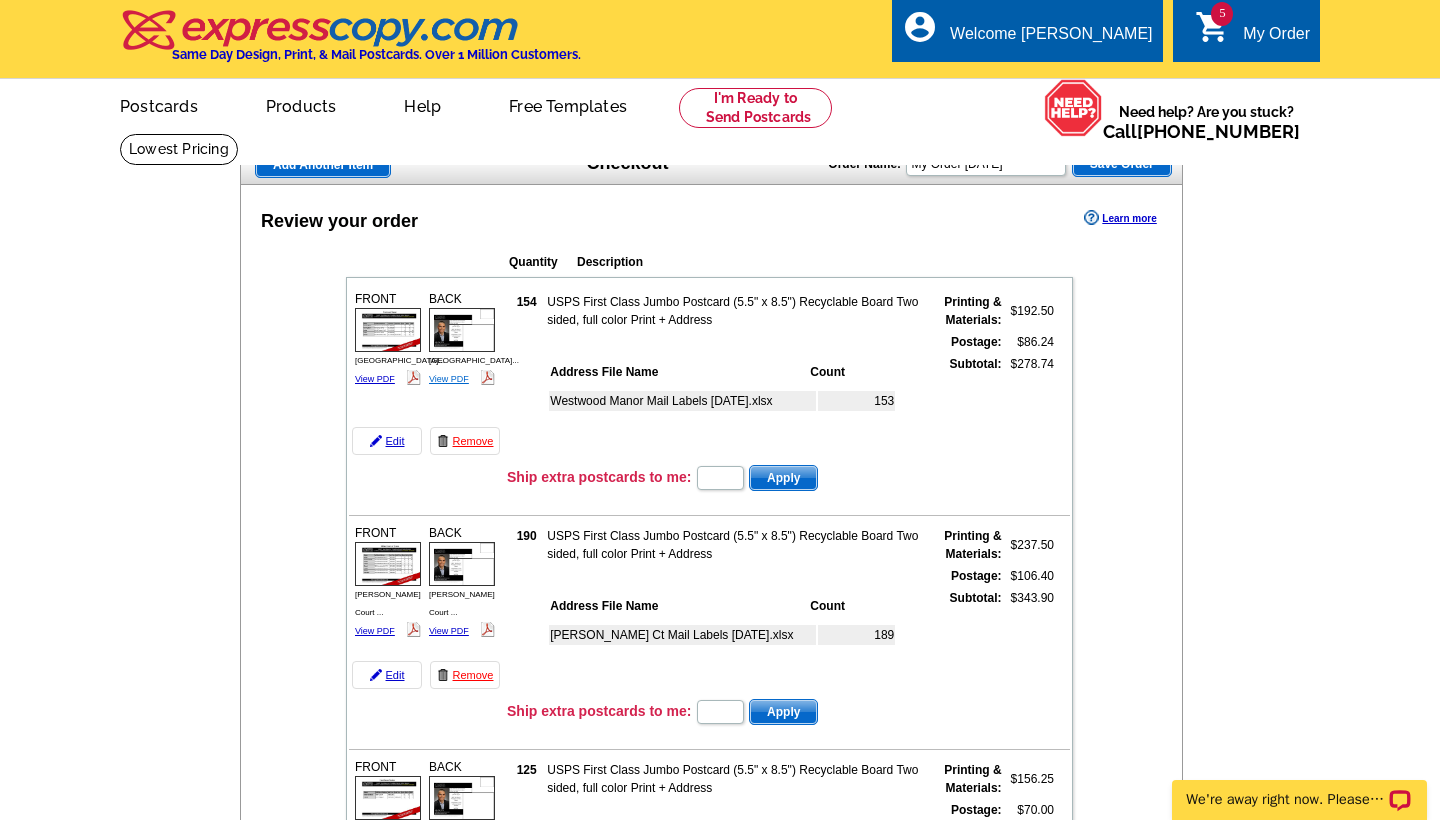 click on "View PDF" at bounding box center [449, 379] 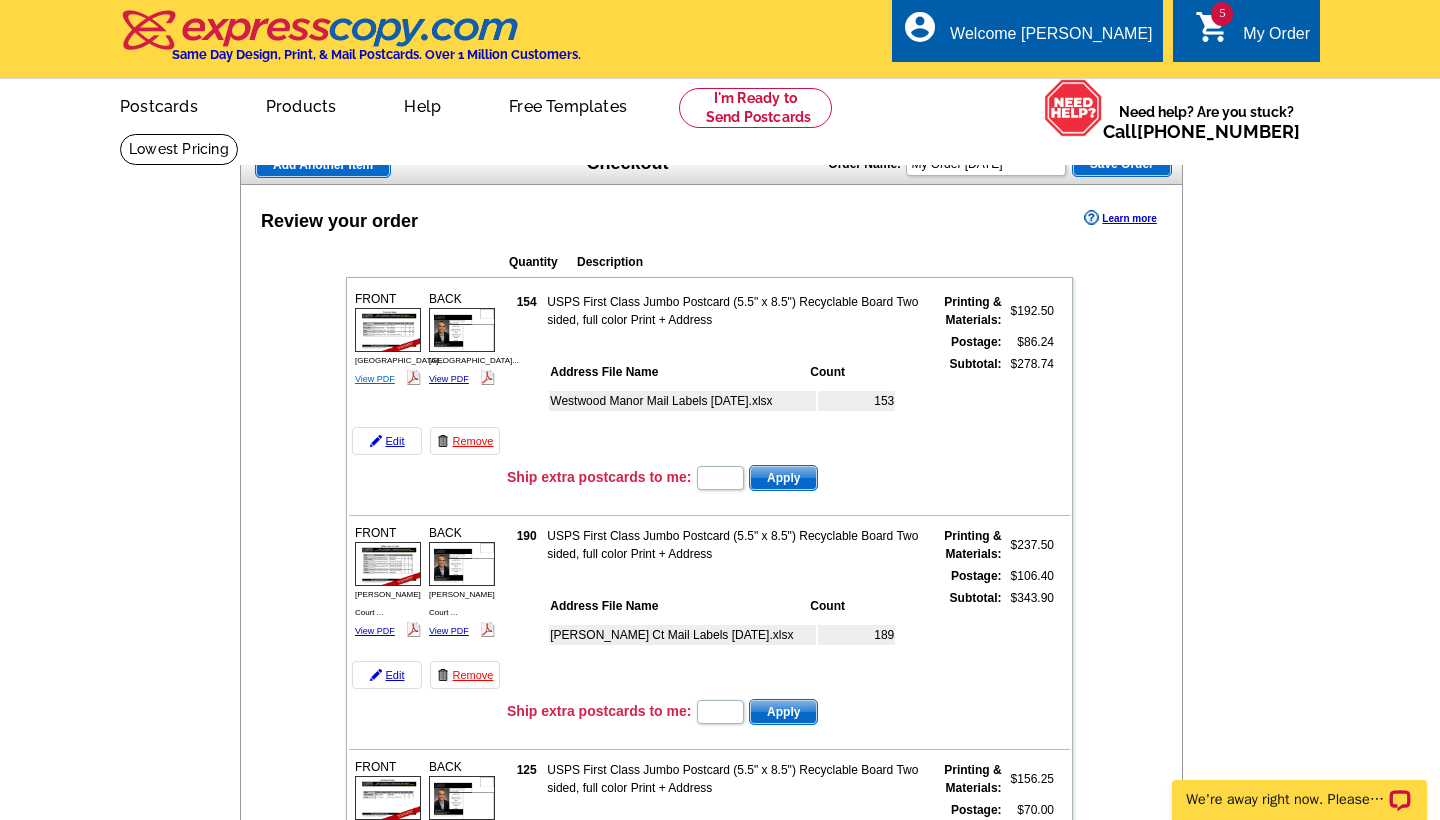 click on "View PDF" at bounding box center (375, 379) 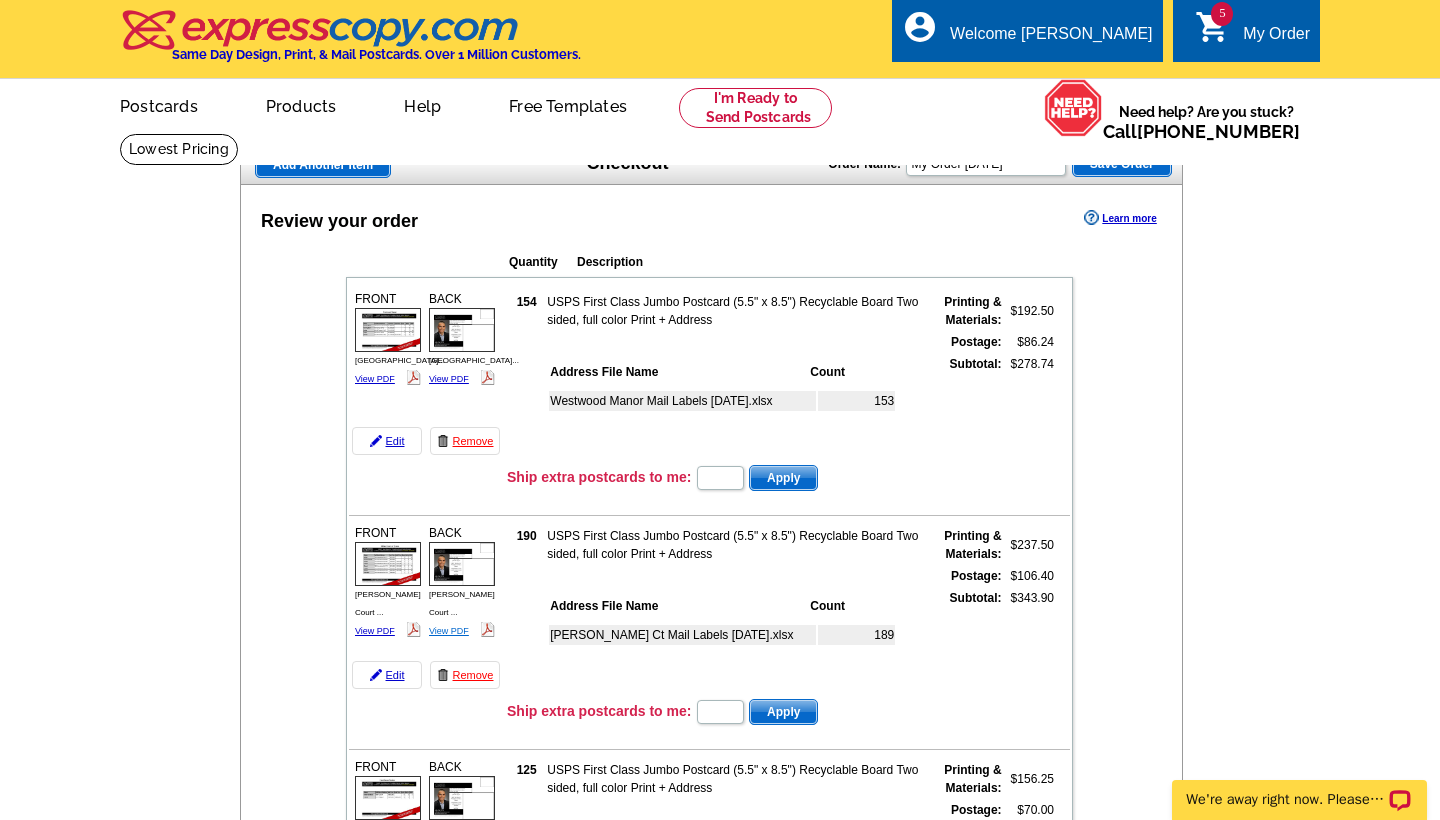 click on "View PDF" at bounding box center [449, 631] 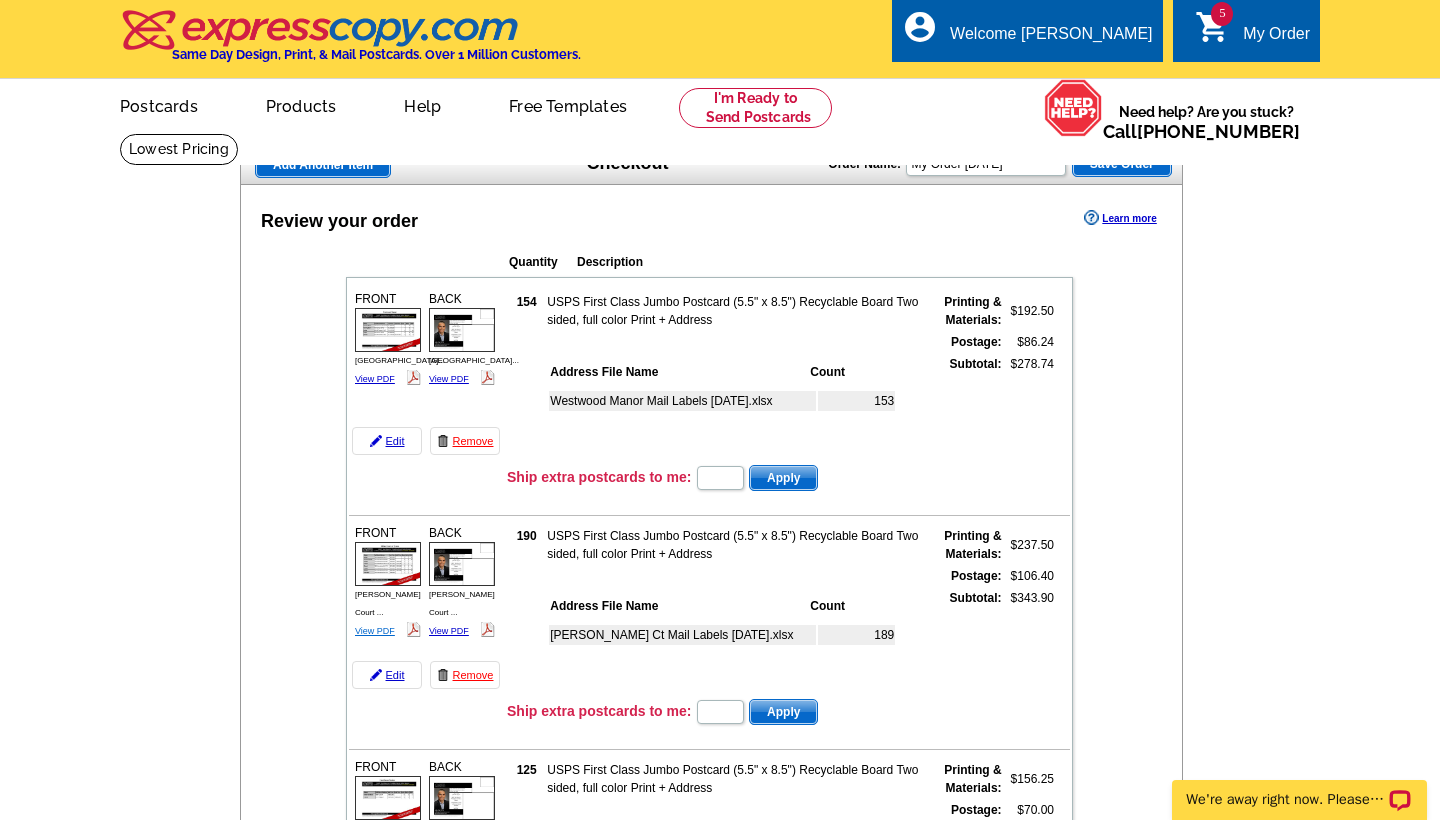 click on "View PDF" at bounding box center [375, 631] 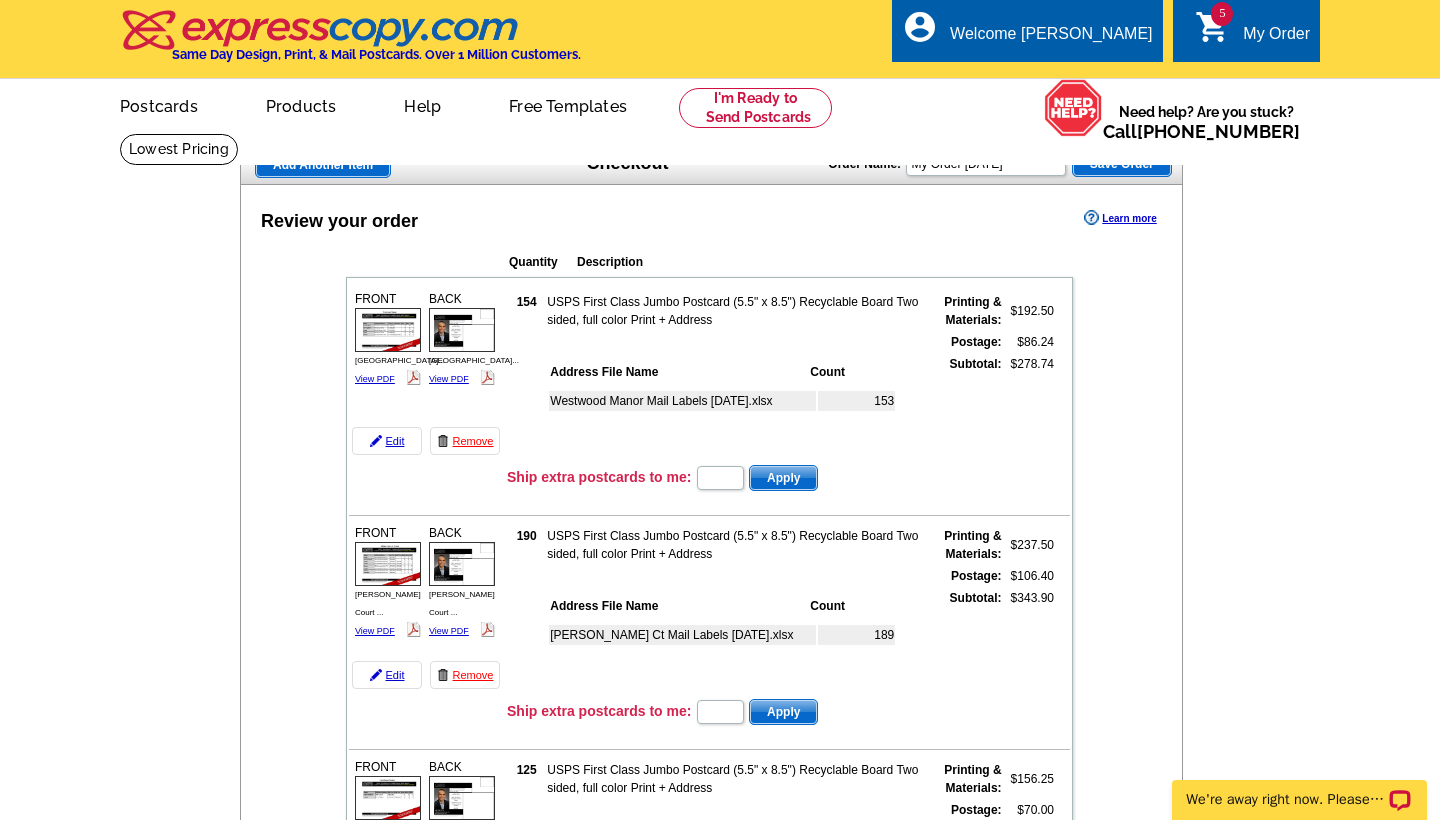 click on "FRONT
[PERSON_NAME] Court ...
View PDF" at bounding box center [388, 339] 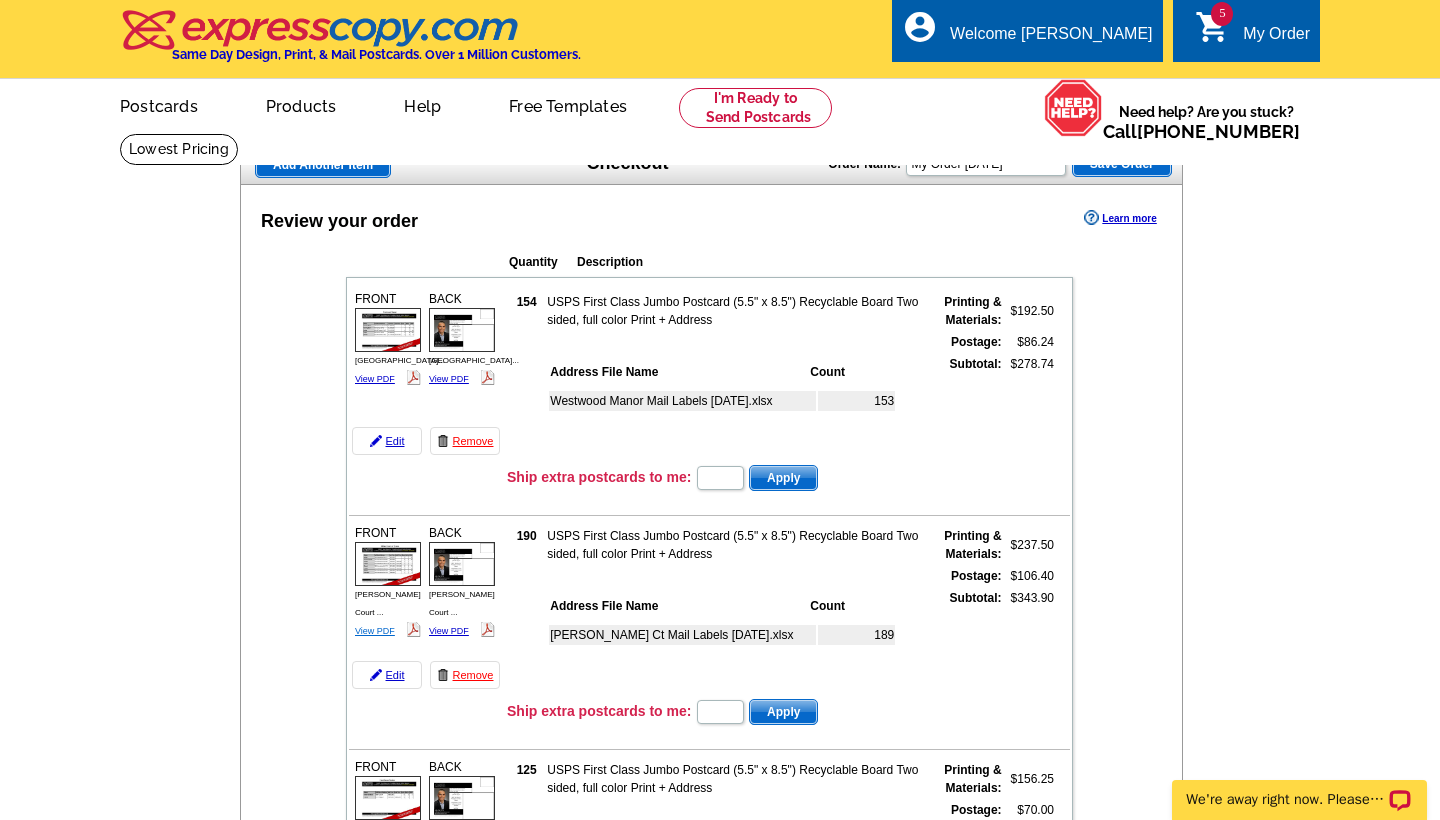click on "View PDF" at bounding box center [375, 631] 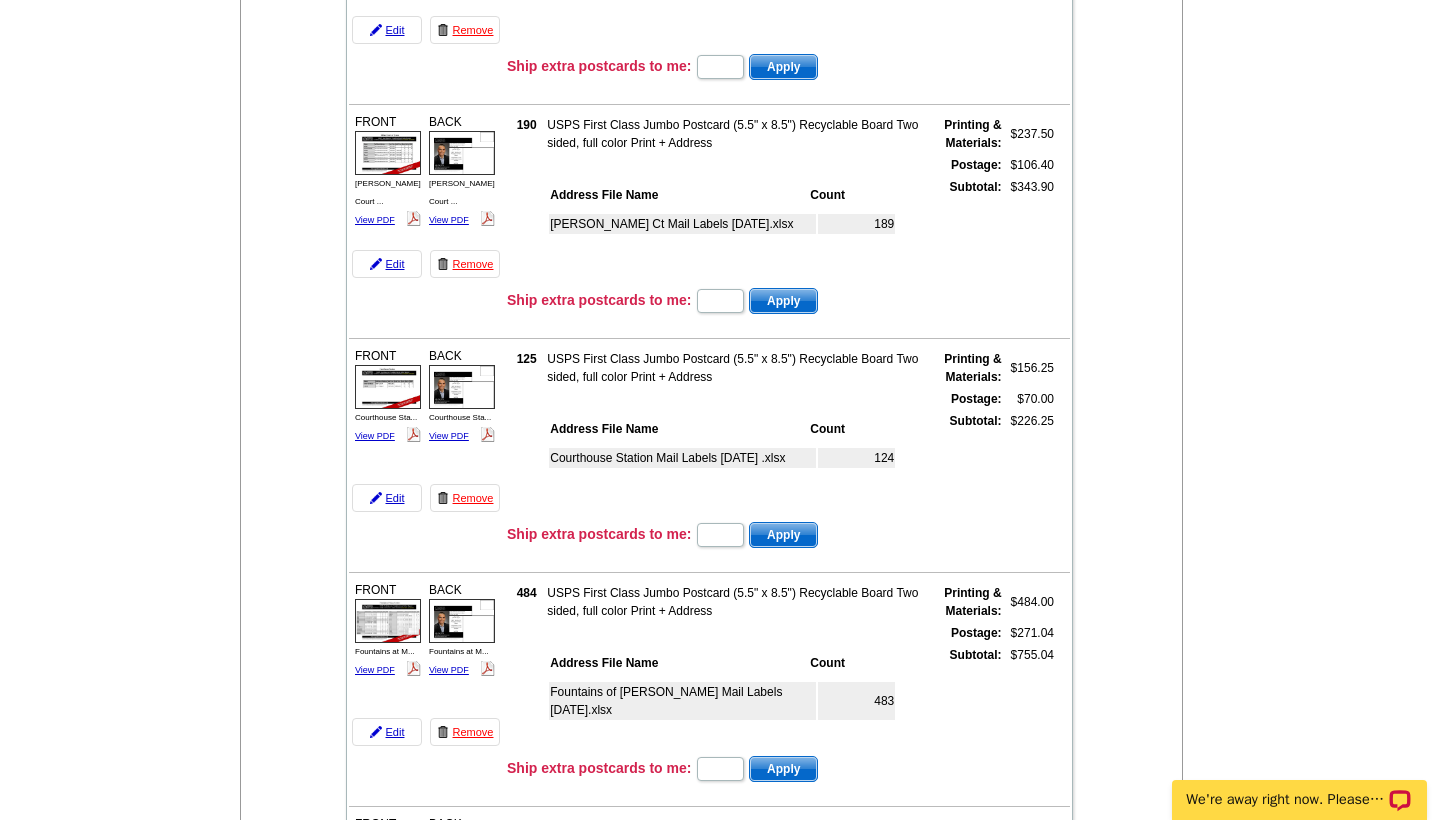 scroll, scrollTop: 420, scrollLeft: 0, axis: vertical 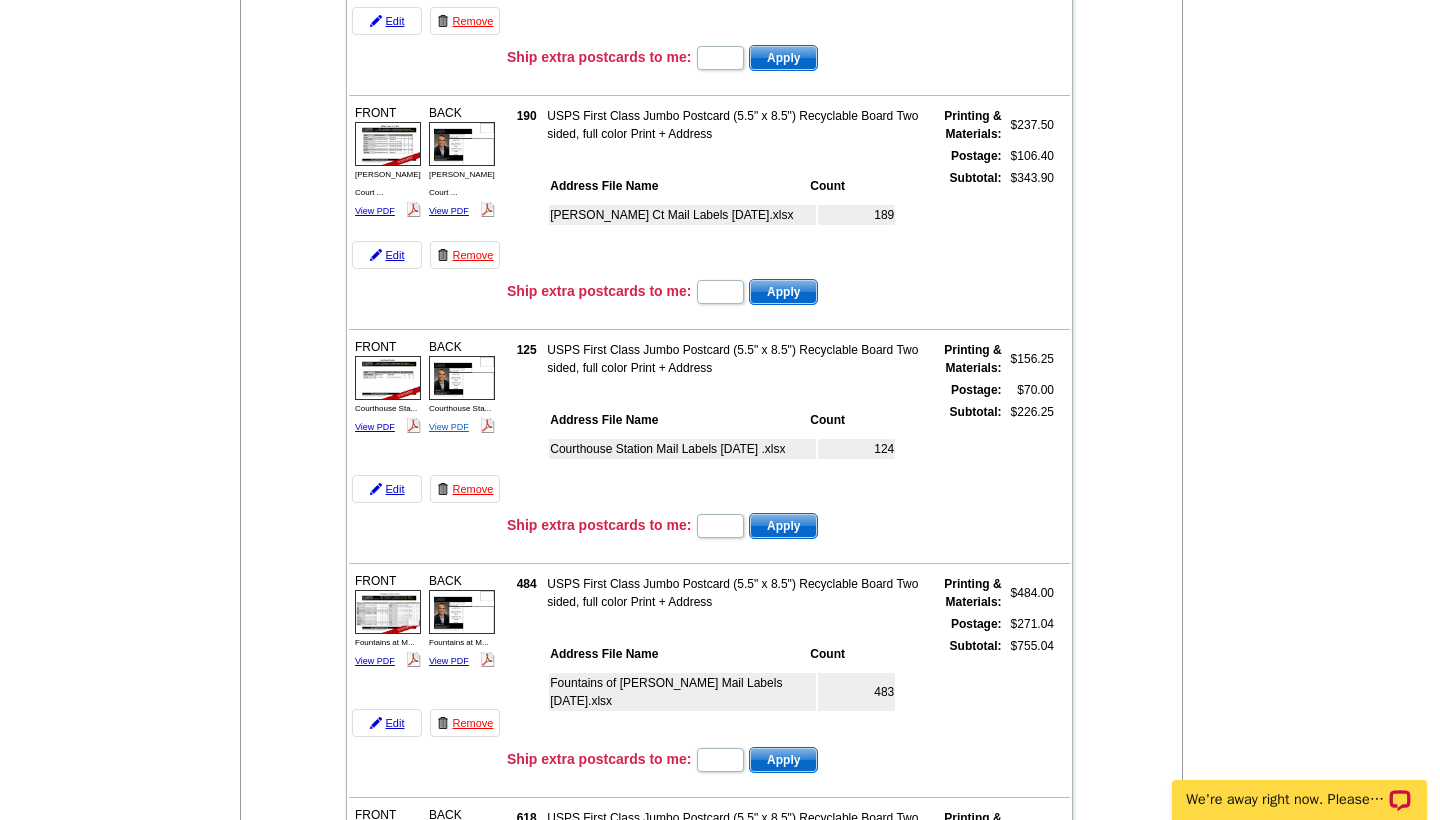 click on "View PDF" at bounding box center [449, 427] 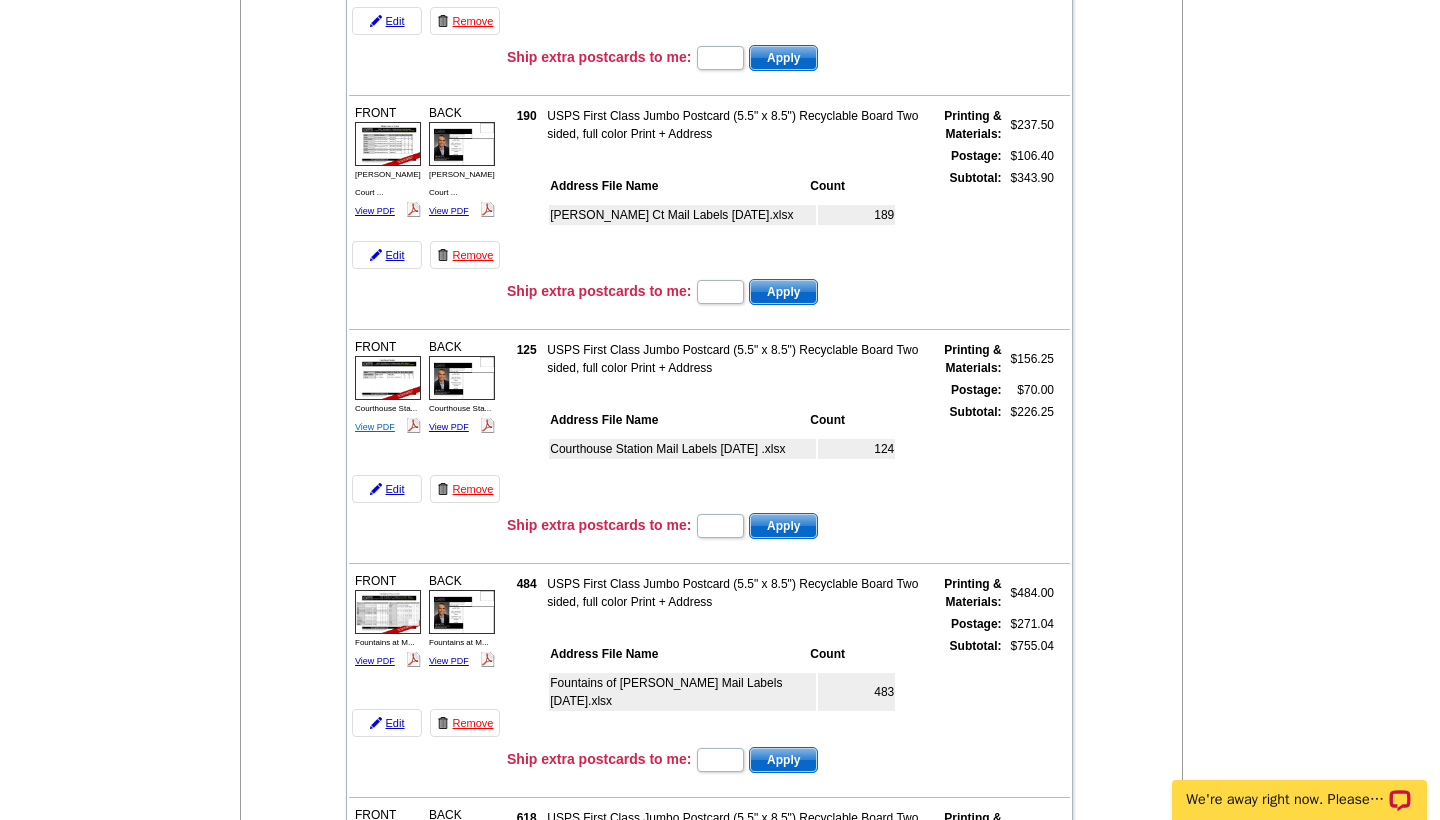 click on "View PDF" at bounding box center [375, 427] 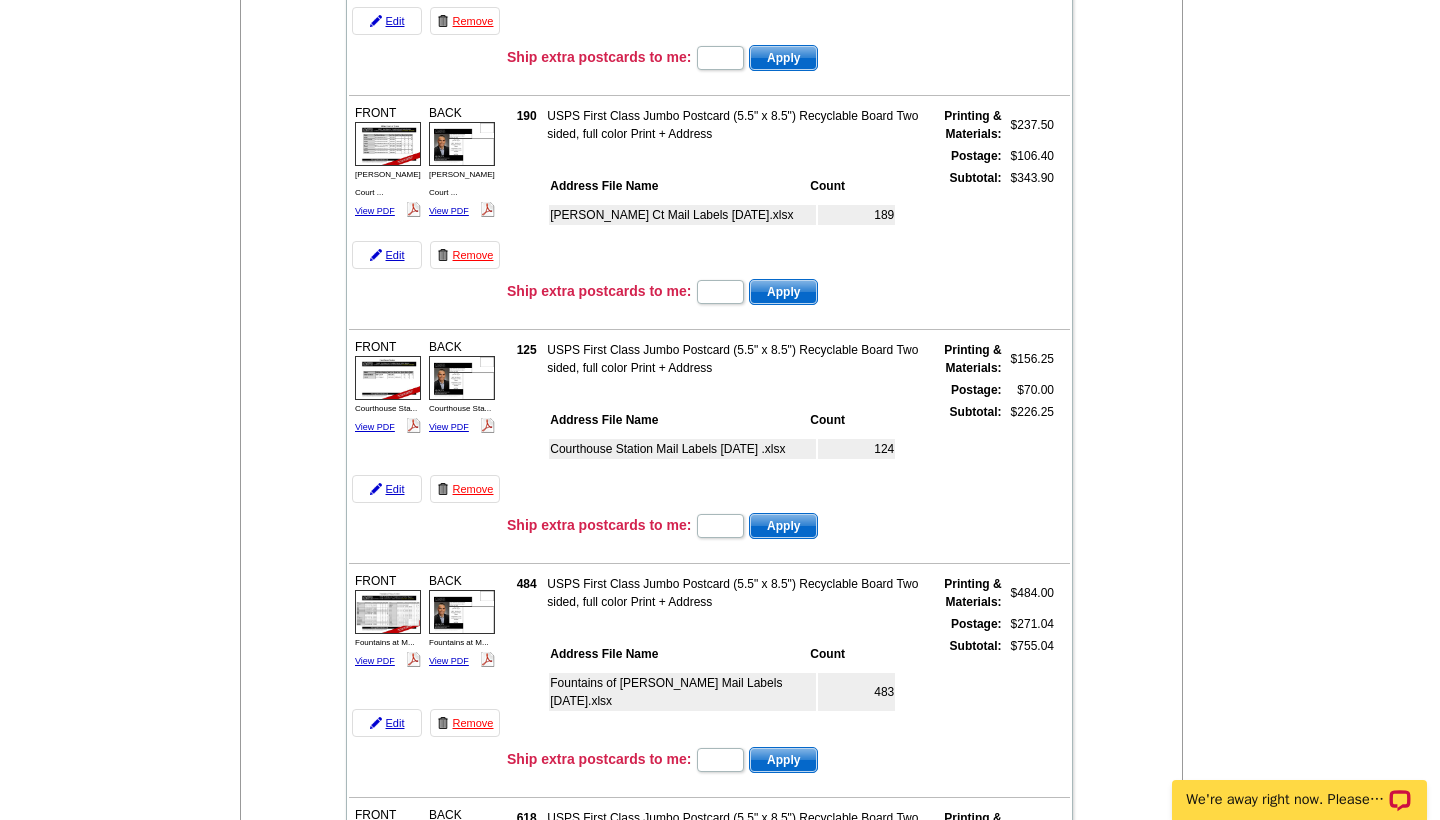 click on "BACK
[GEOGRAPHIC_DATA]...
View PDF" at bounding box center [462, -81] 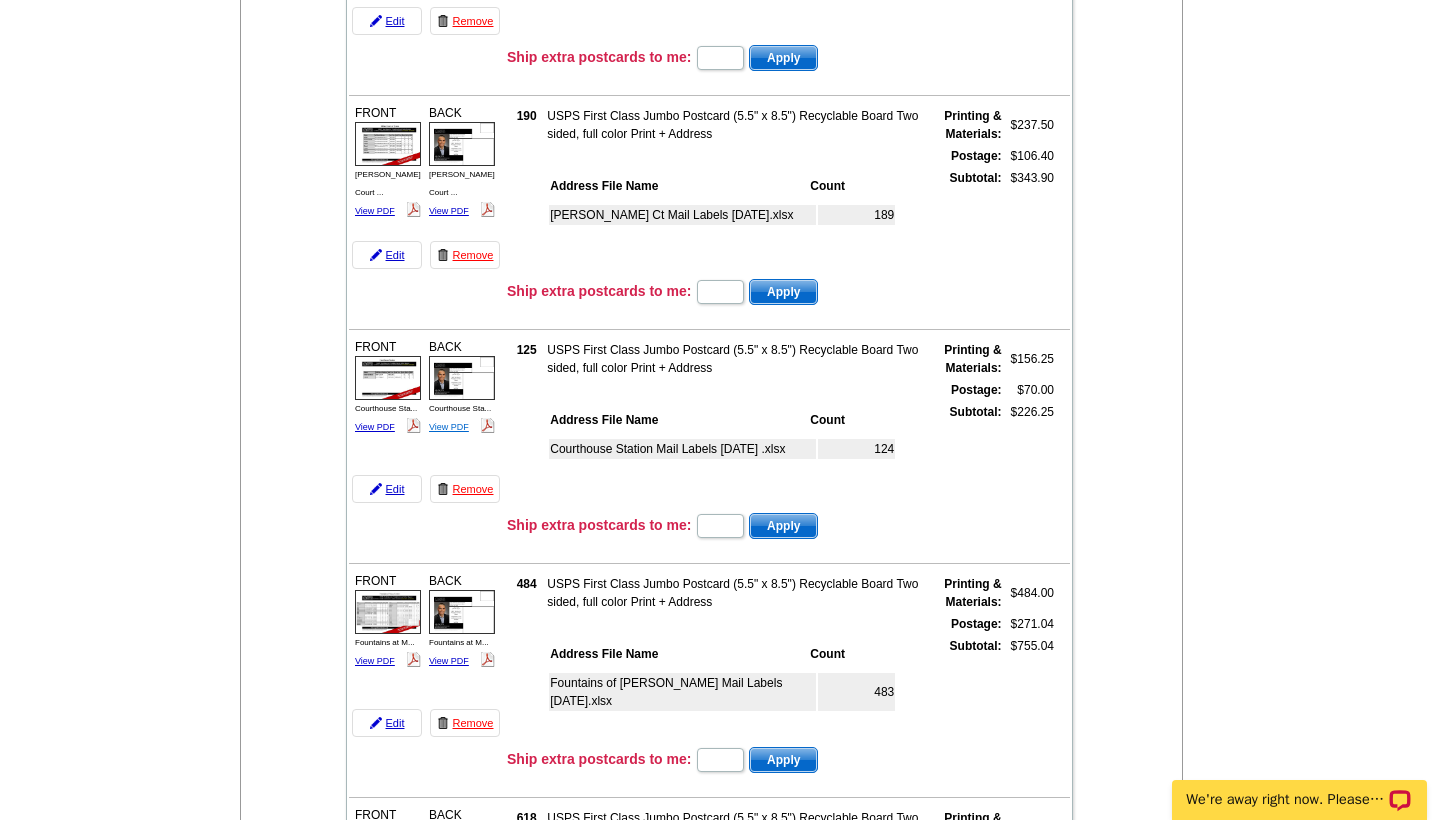 click on "View PDF" at bounding box center [449, 427] 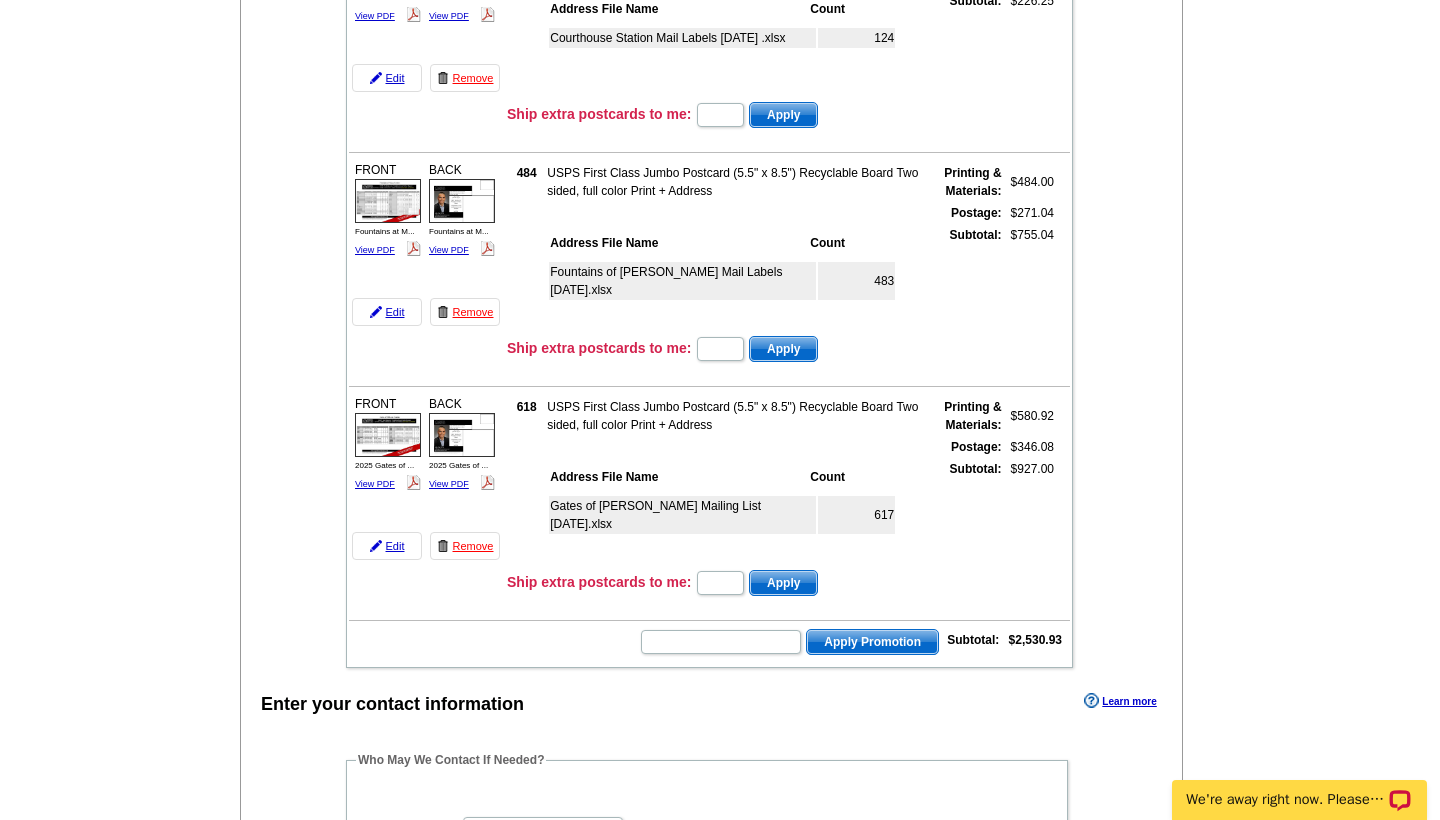 scroll, scrollTop: 834, scrollLeft: 0, axis: vertical 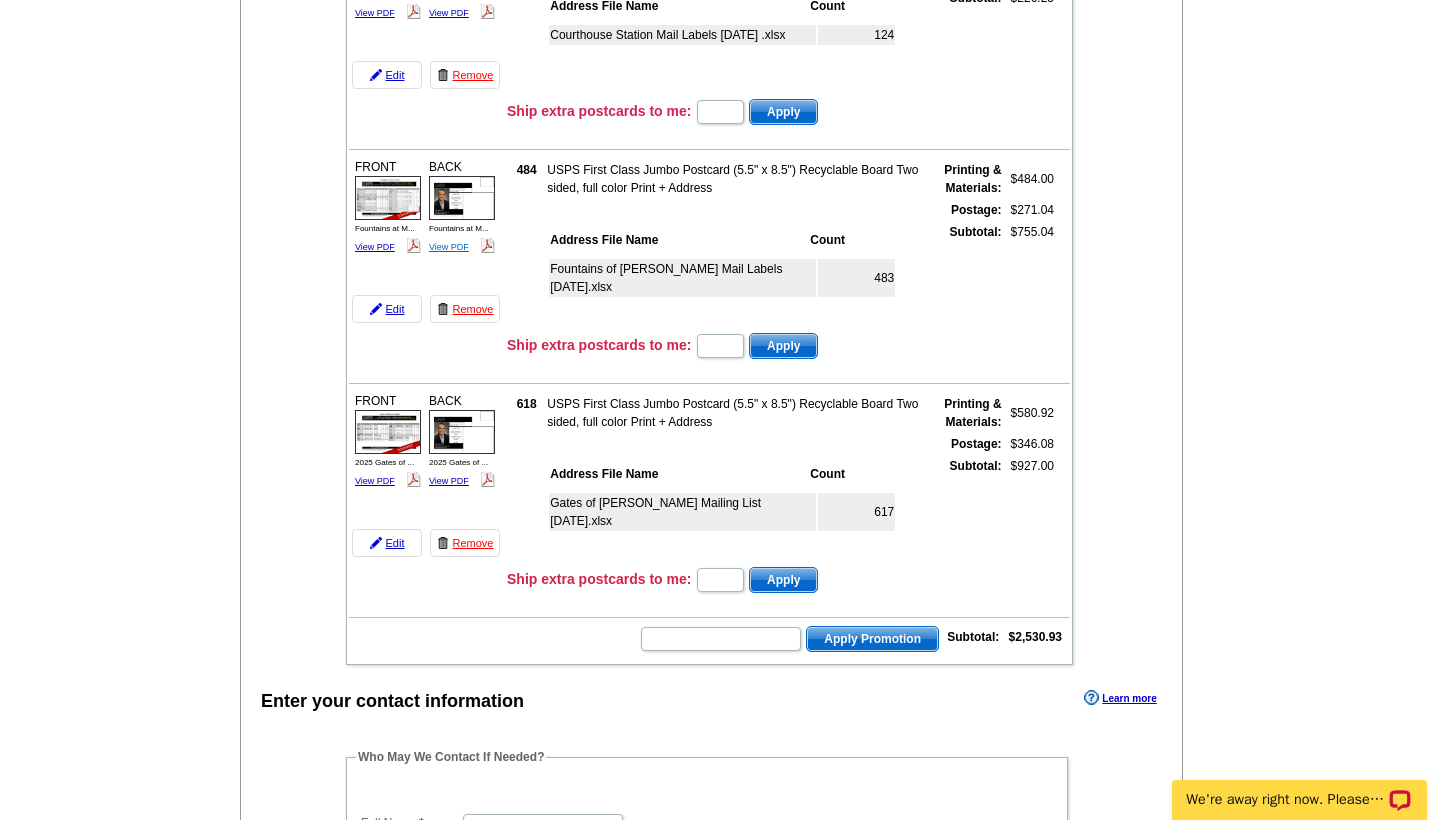 click on "View PDF" at bounding box center (449, 247) 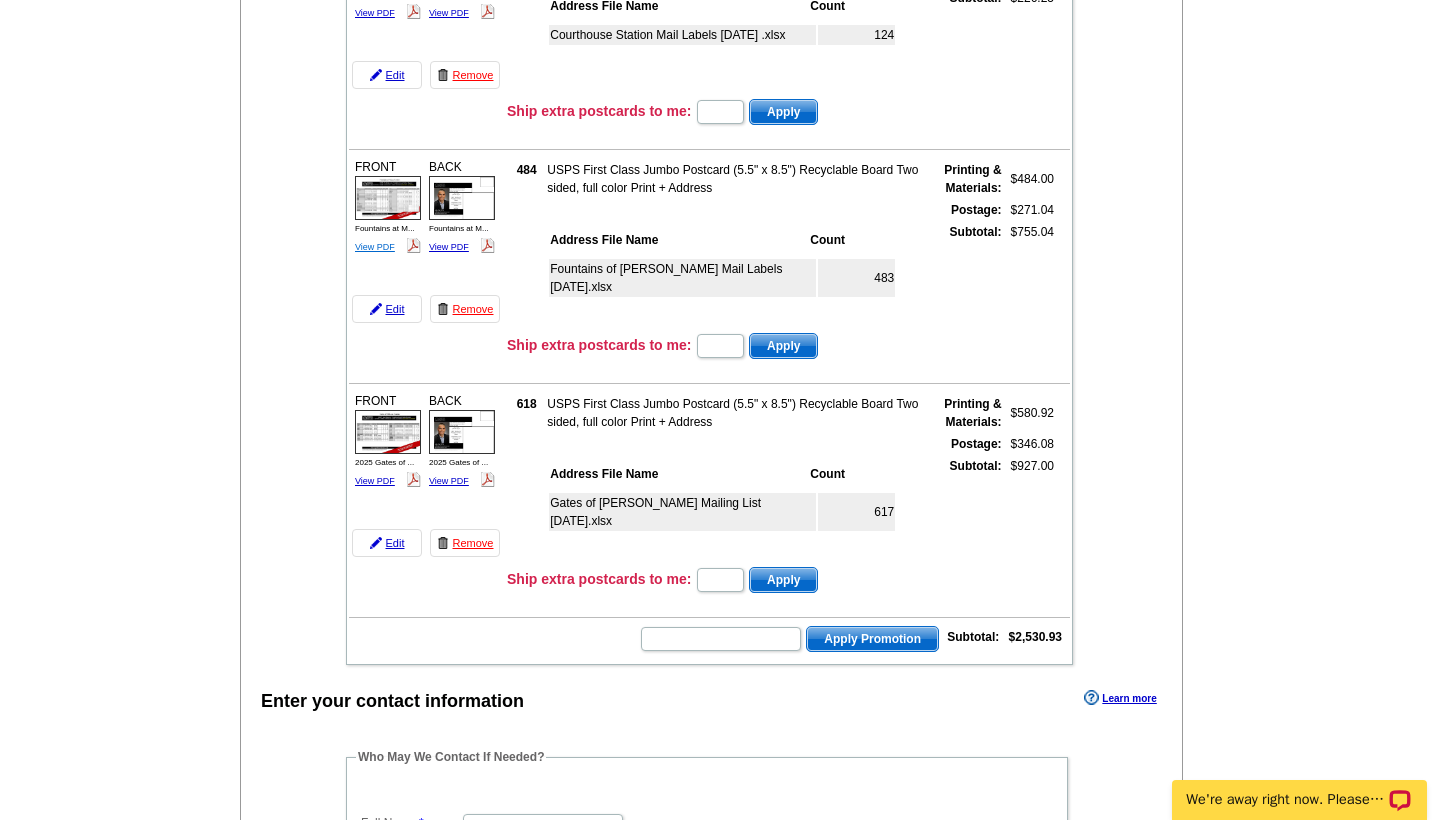 click on "View PDF" at bounding box center (375, 247) 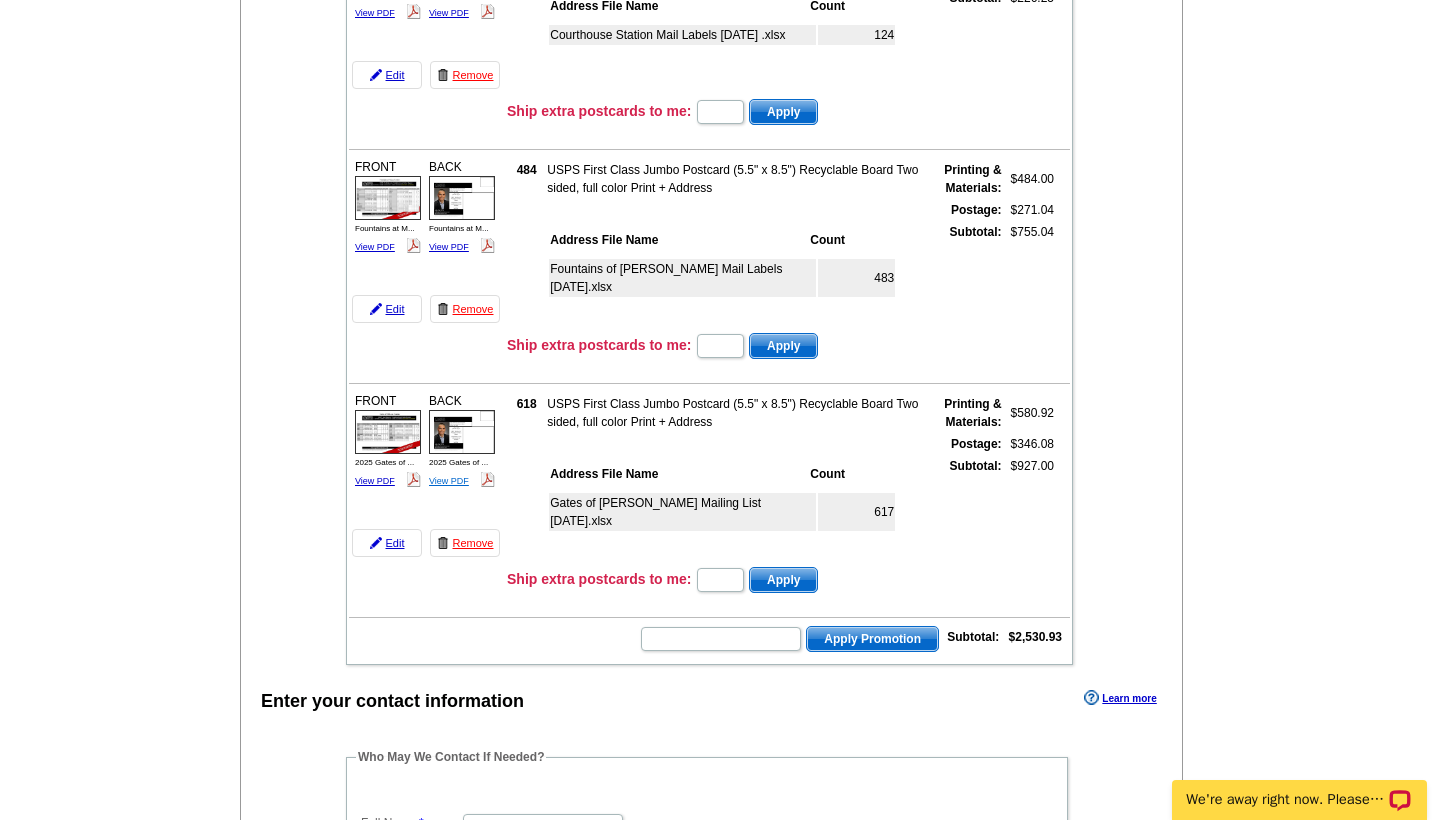 click on "View PDF" at bounding box center (449, 481) 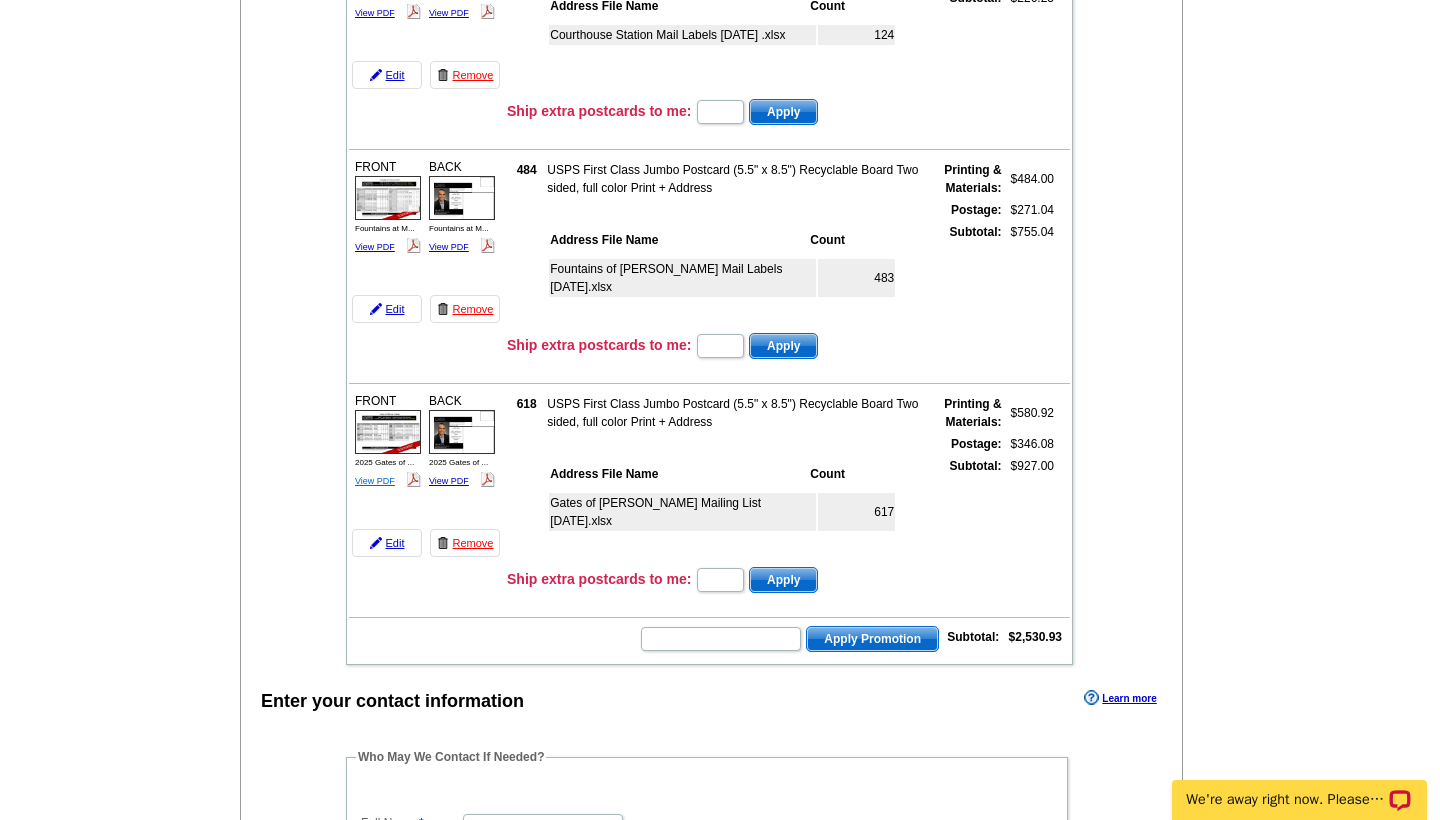 click on "View PDF" at bounding box center [375, 481] 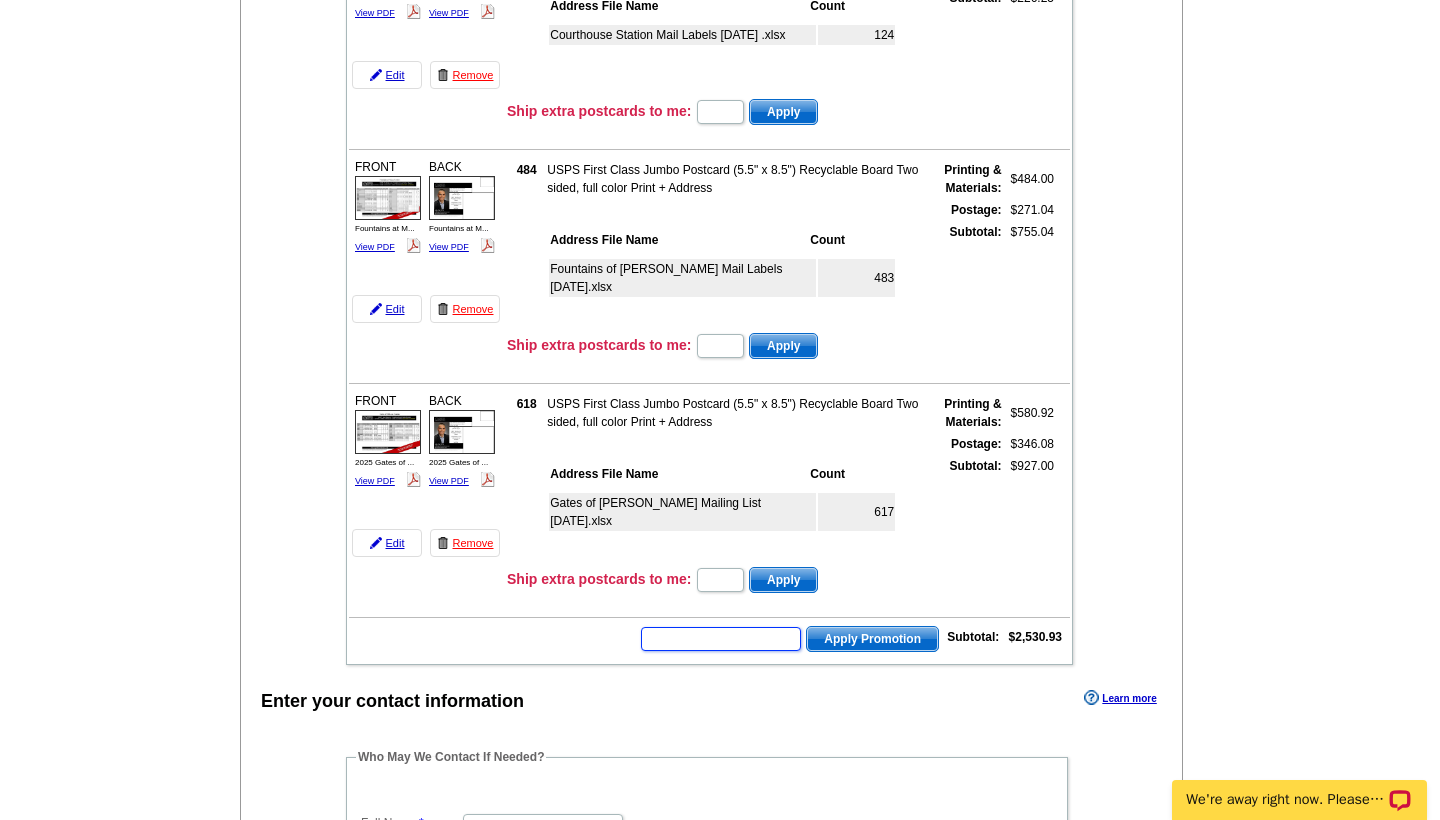 click at bounding box center [721, 639] 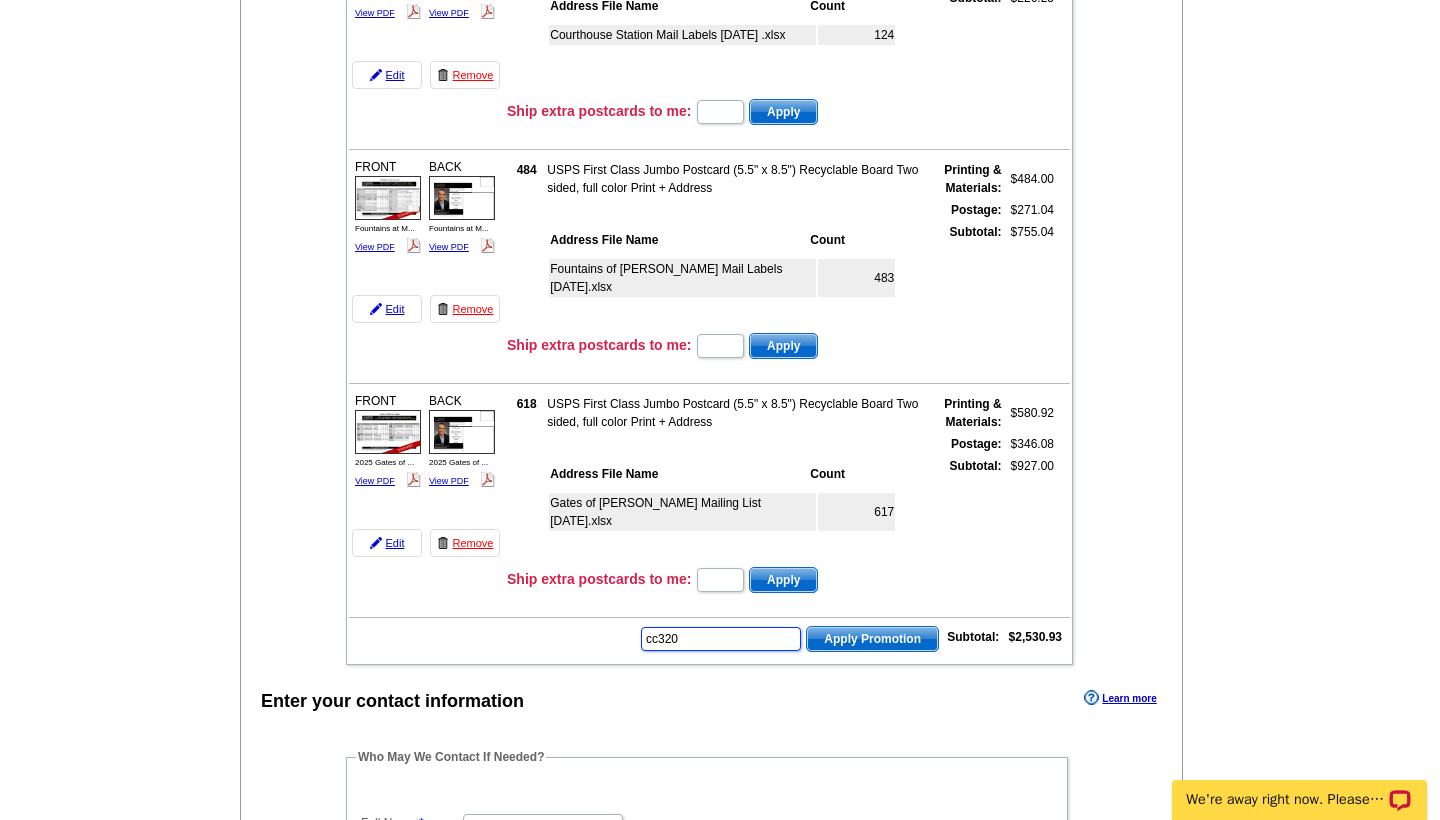 type on "cc320" 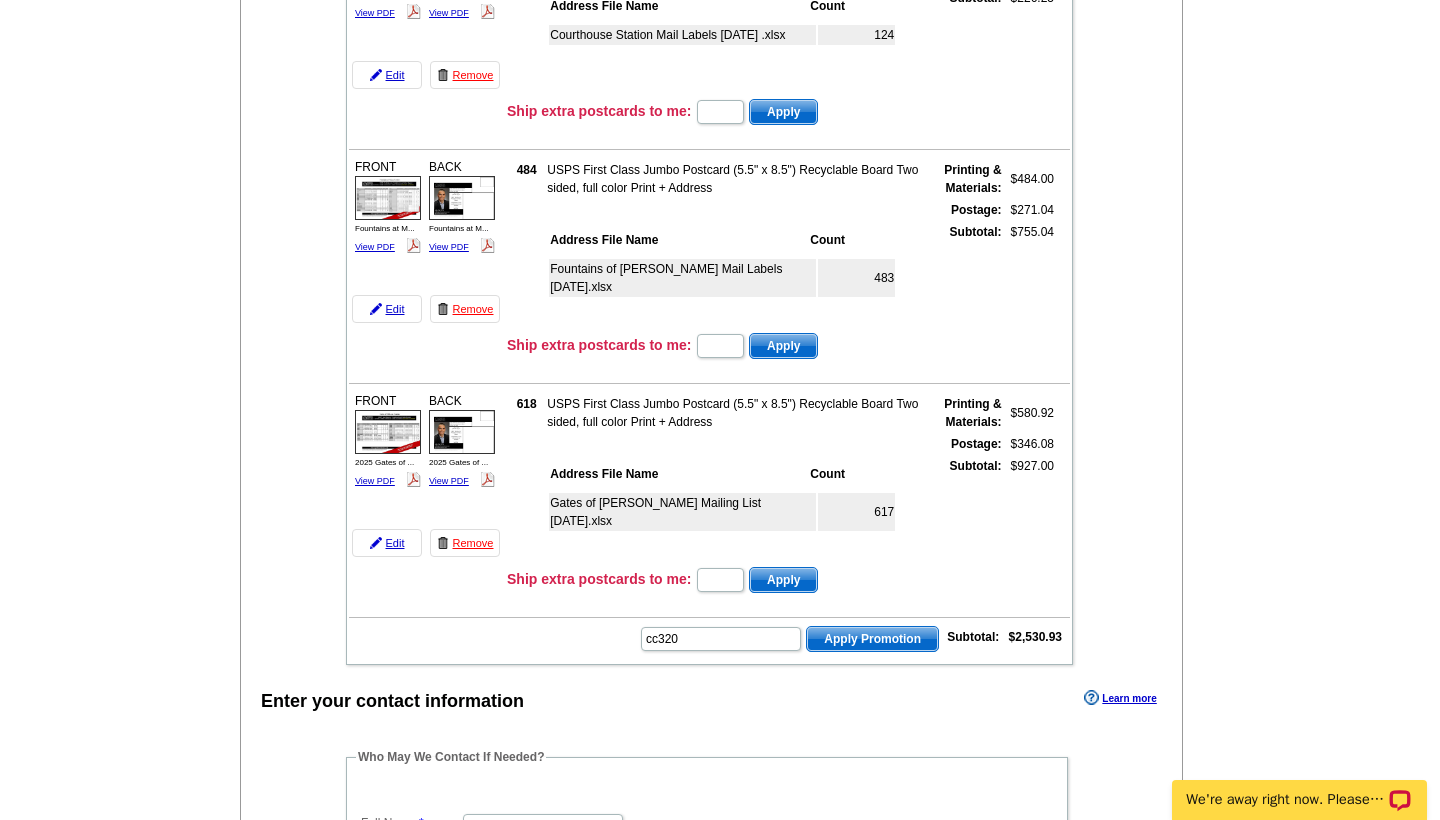 click on "Apply Promotion" at bounding box center [872, 639] 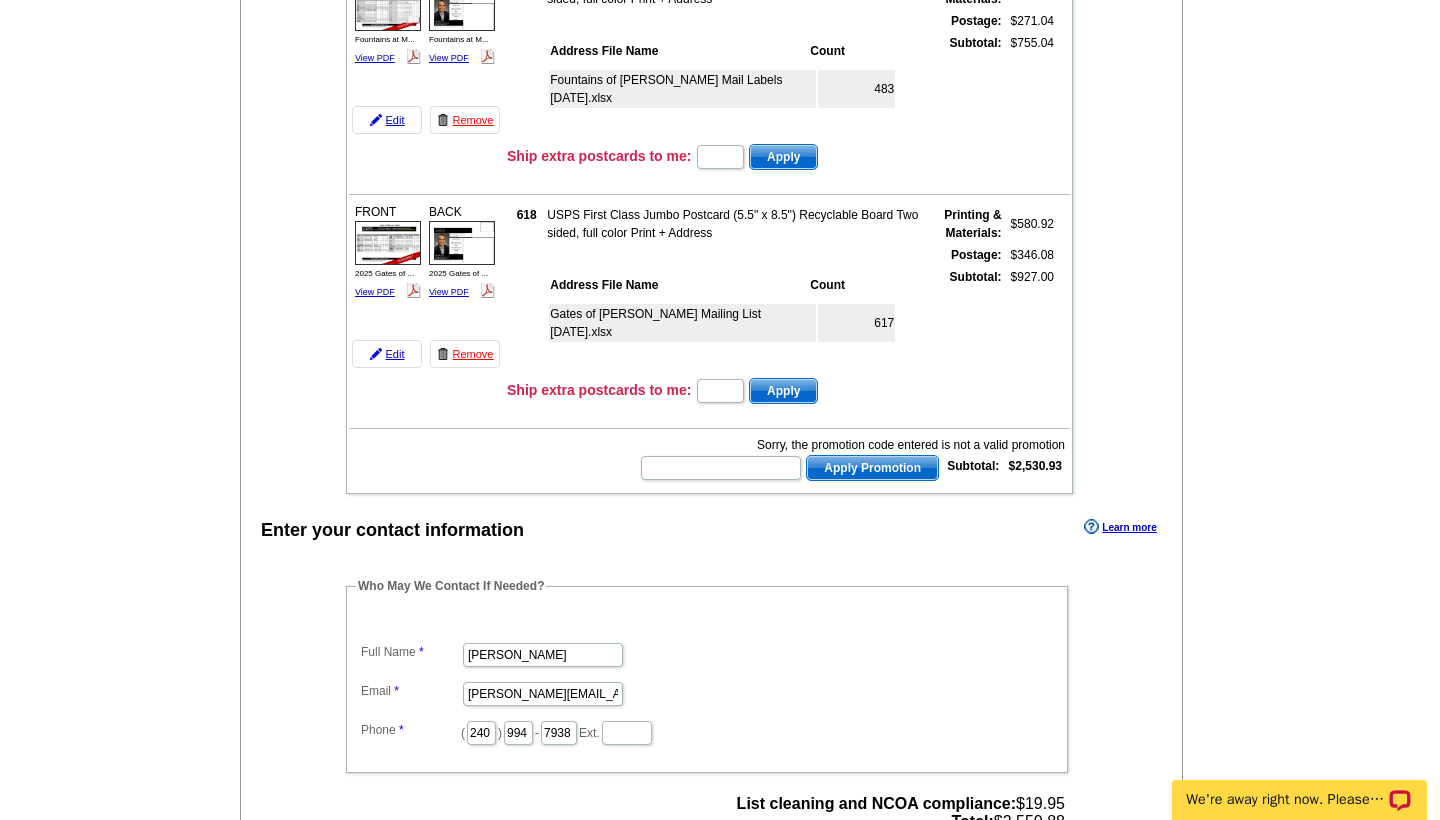 scroll, scrollTop: 1020, scrollLeft: 0, axis: vertical 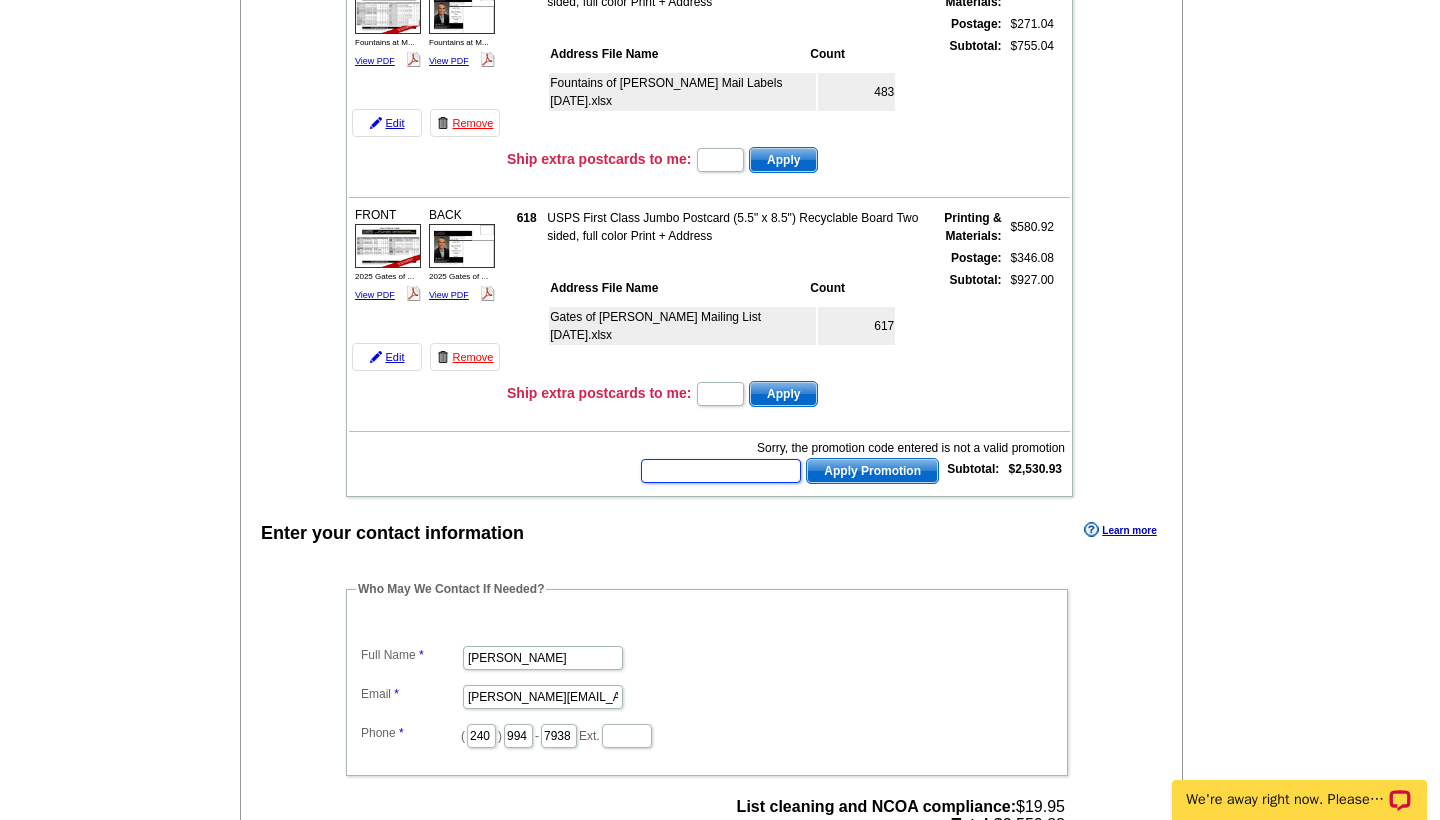 click at bounding box center (721, 471) 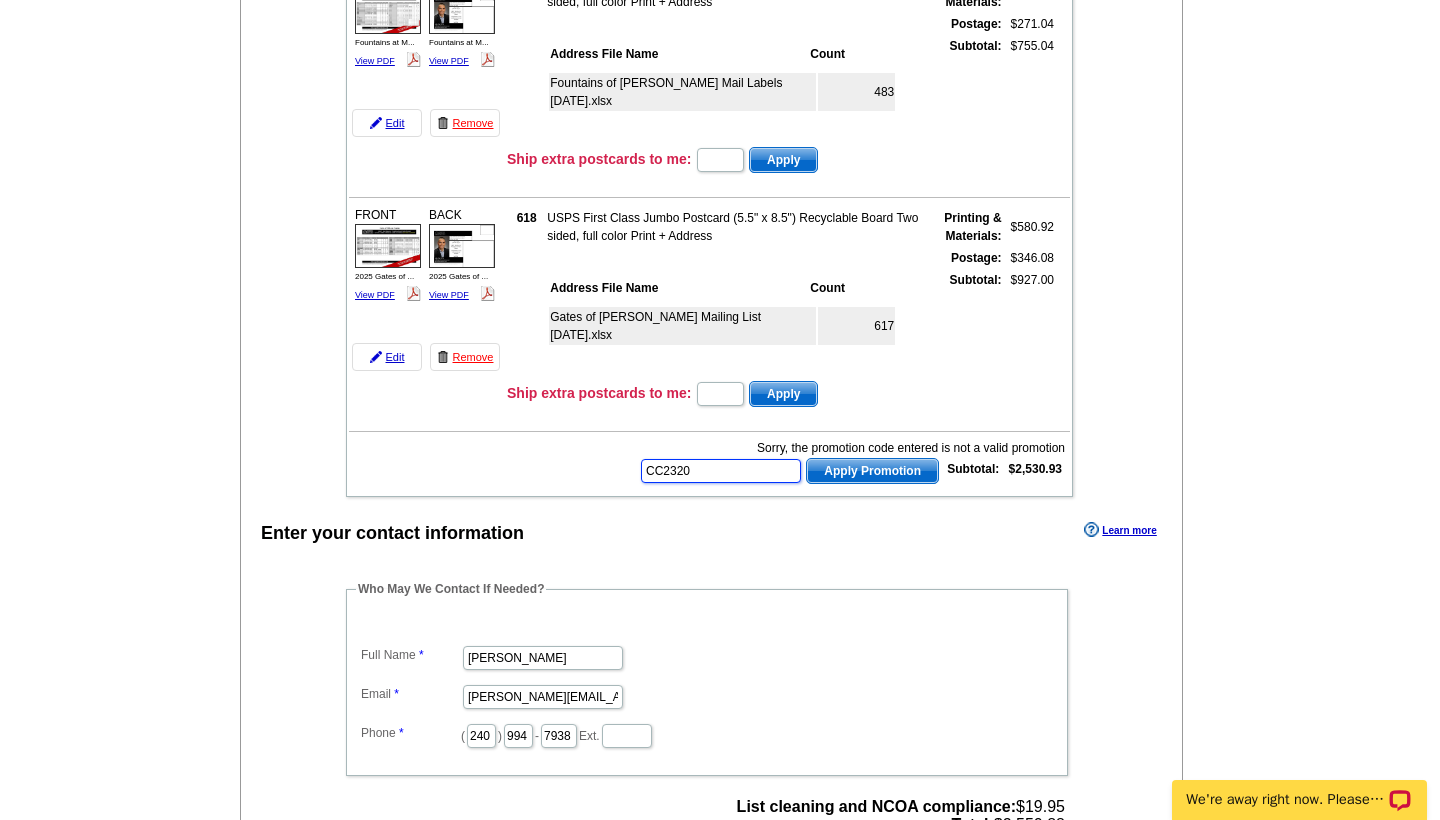 type on "CC2320" 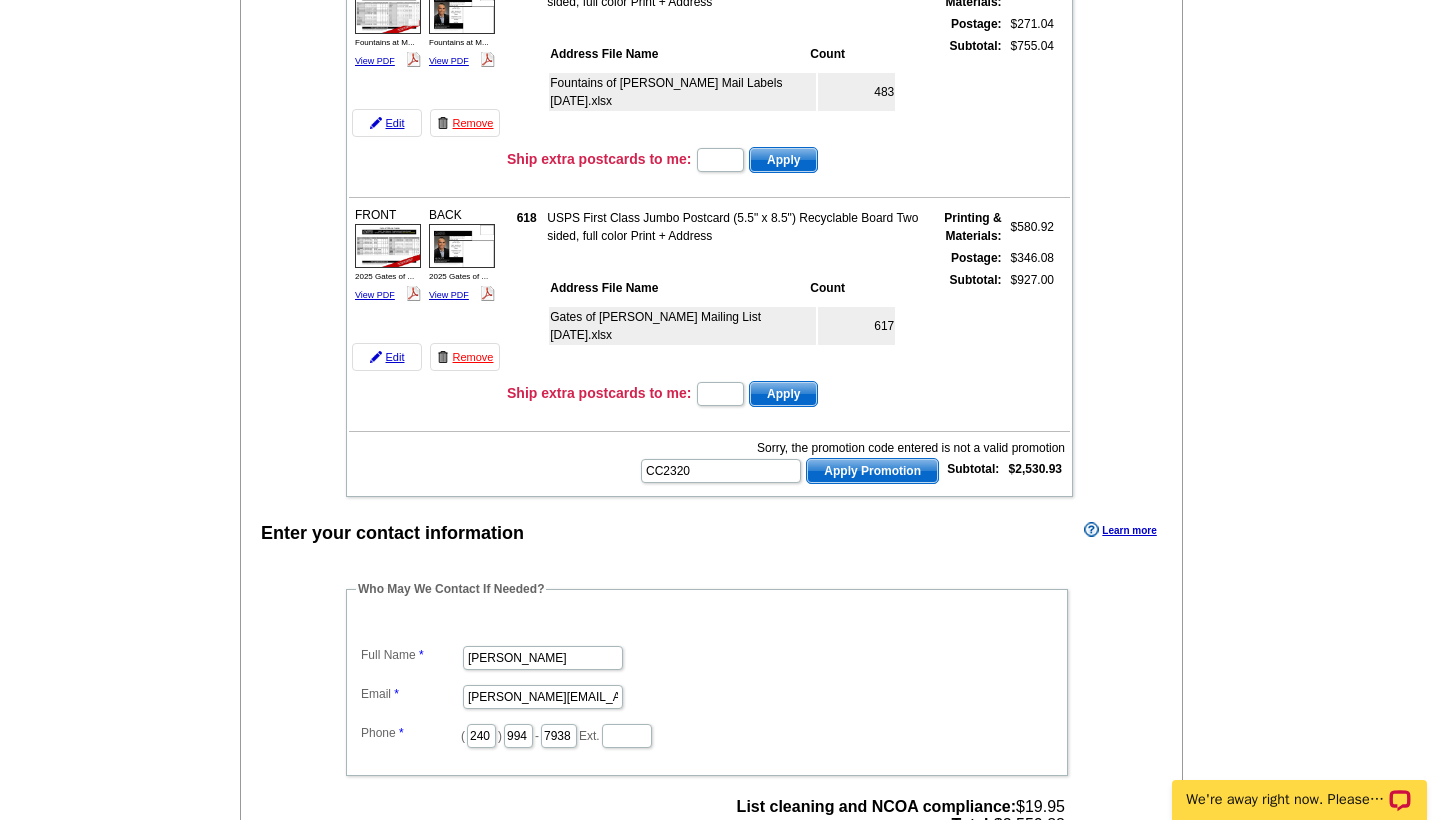 click on "Apply Promotion" at bounding box center (872, 471) 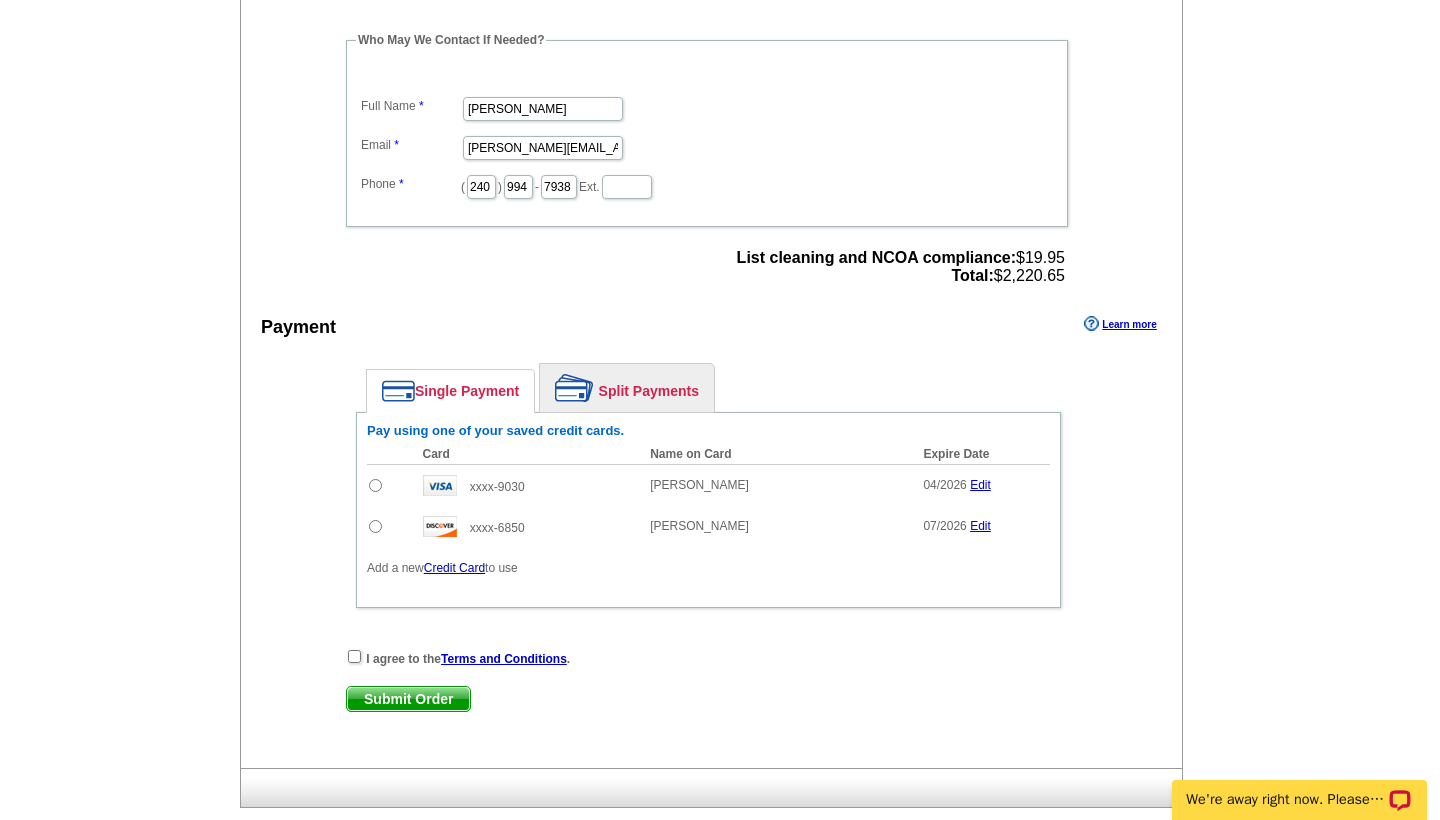 scroll, scrollTop: 1617, scrollLeft: 0, axis: vertical 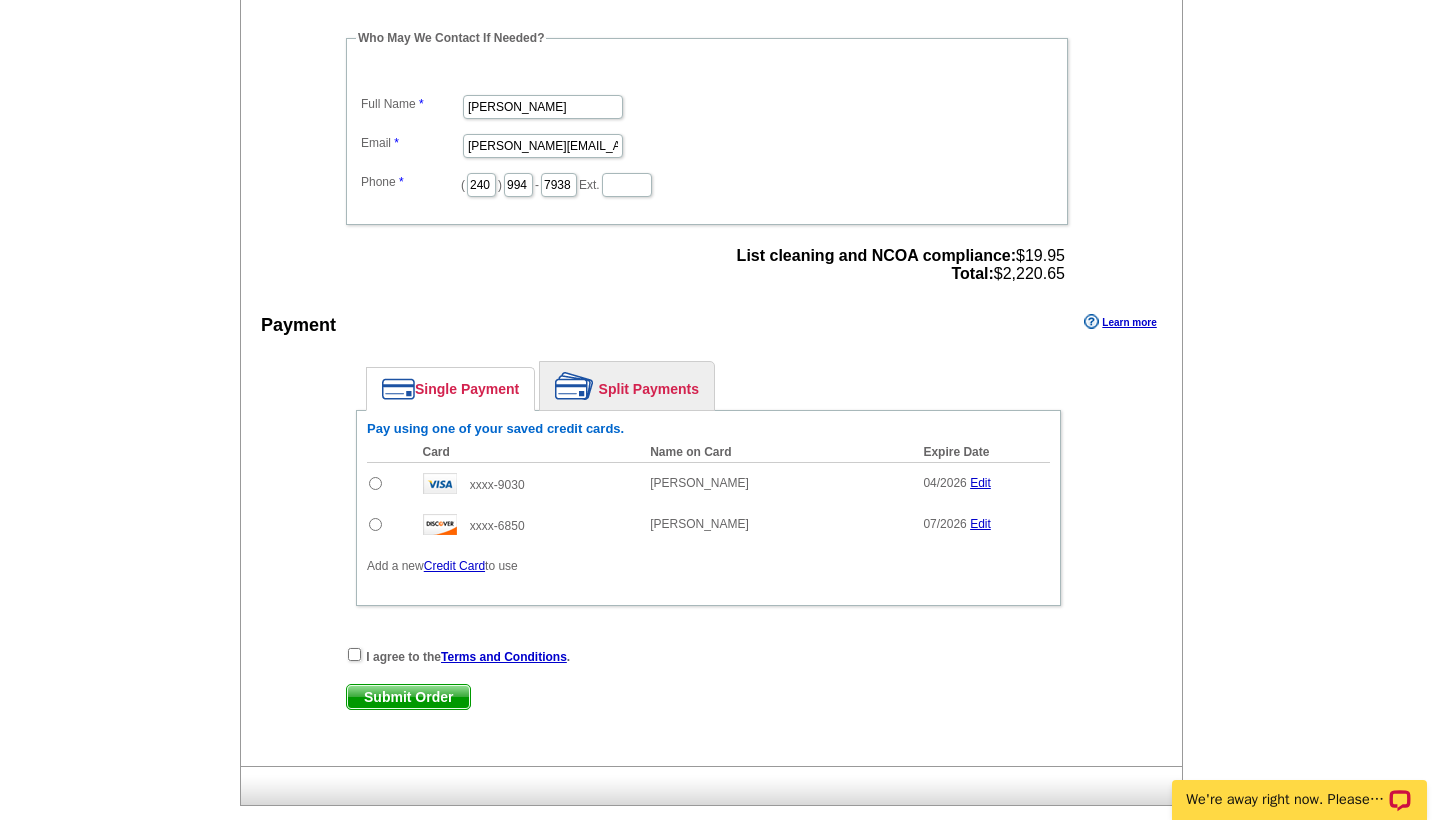 click on "Credit Card" at bounding box center [454, 566] 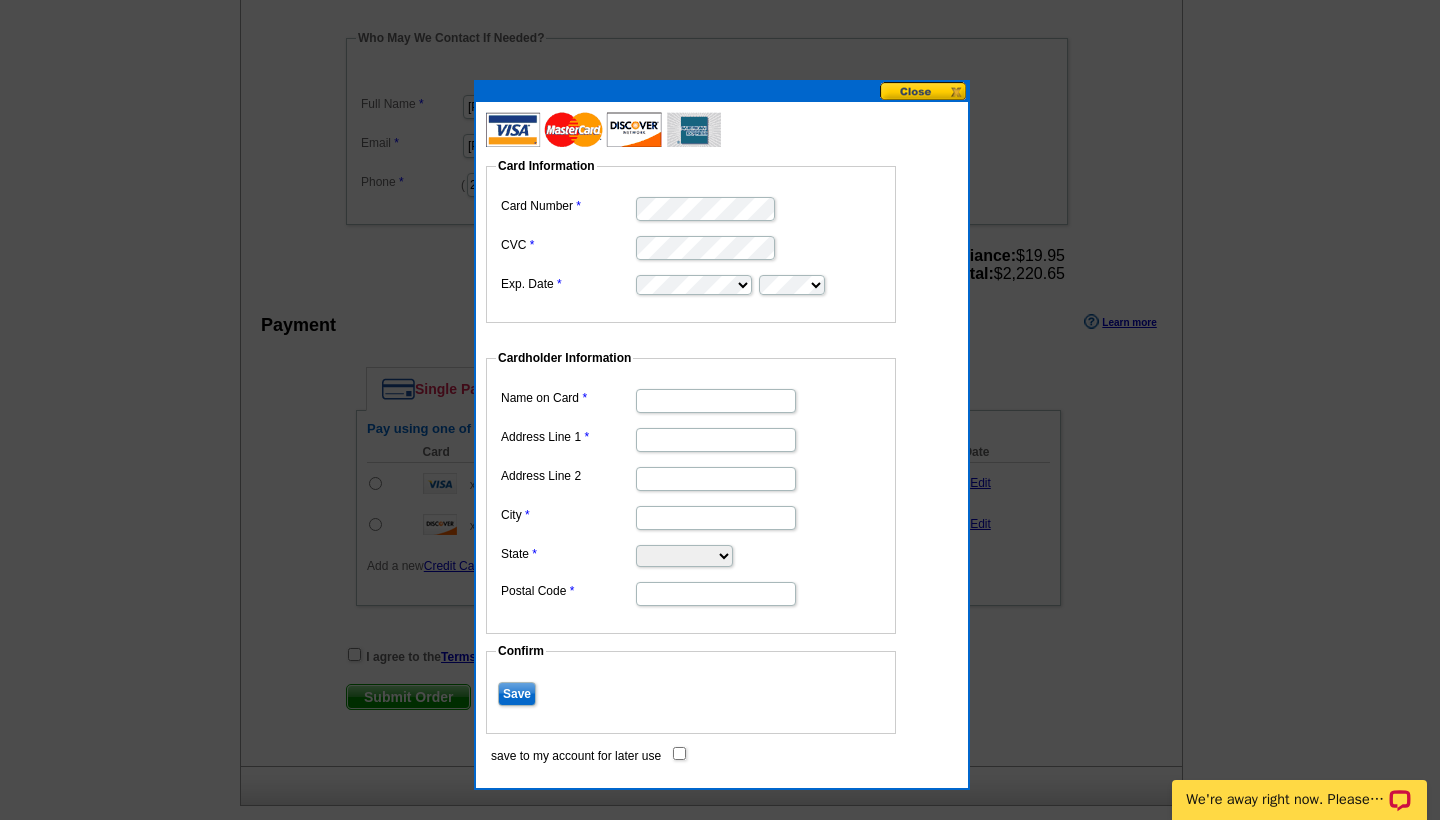 click on "Name on Card" at bounding box center (716, 401) 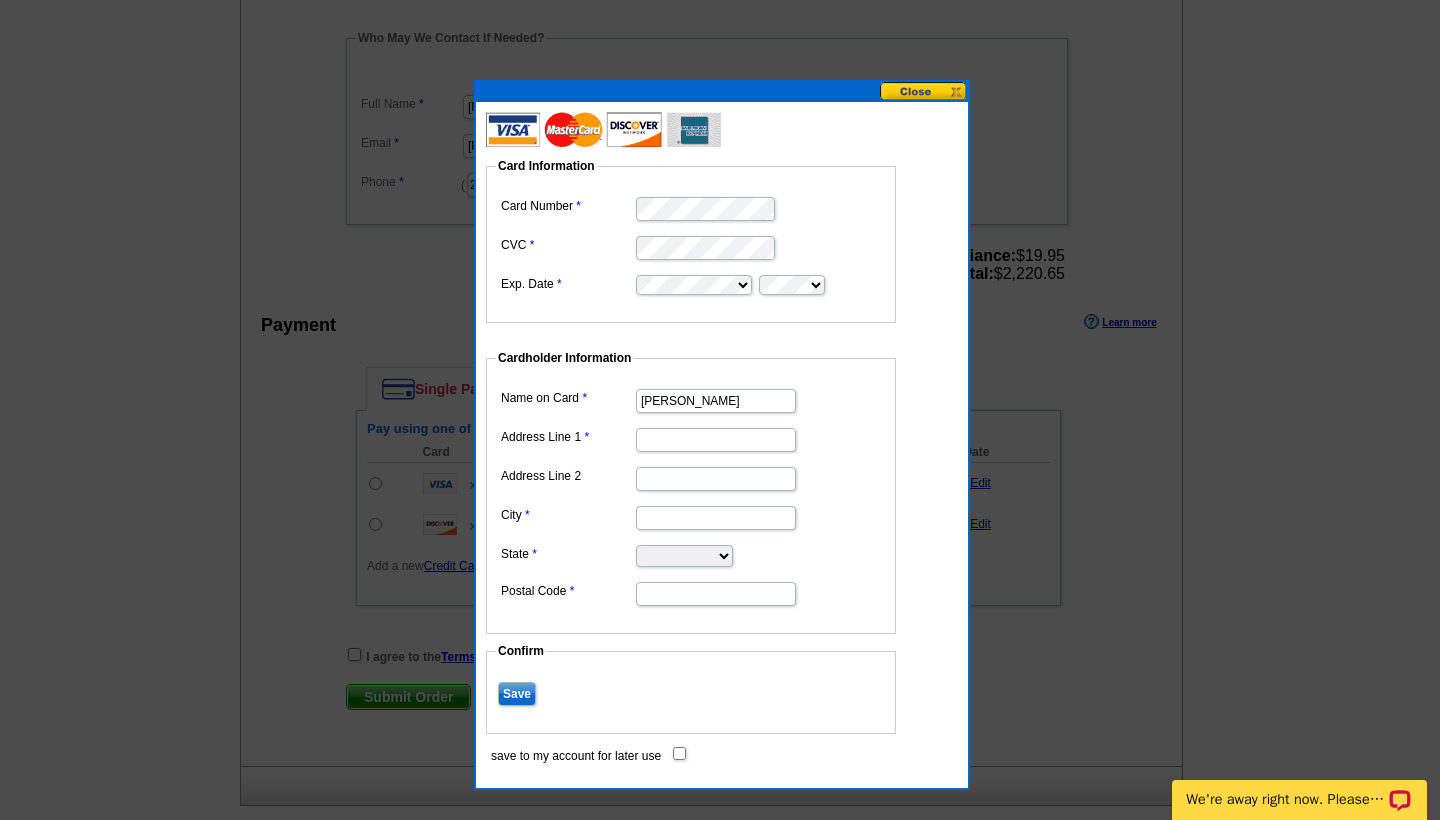 type on "[PERSON_NAME]" 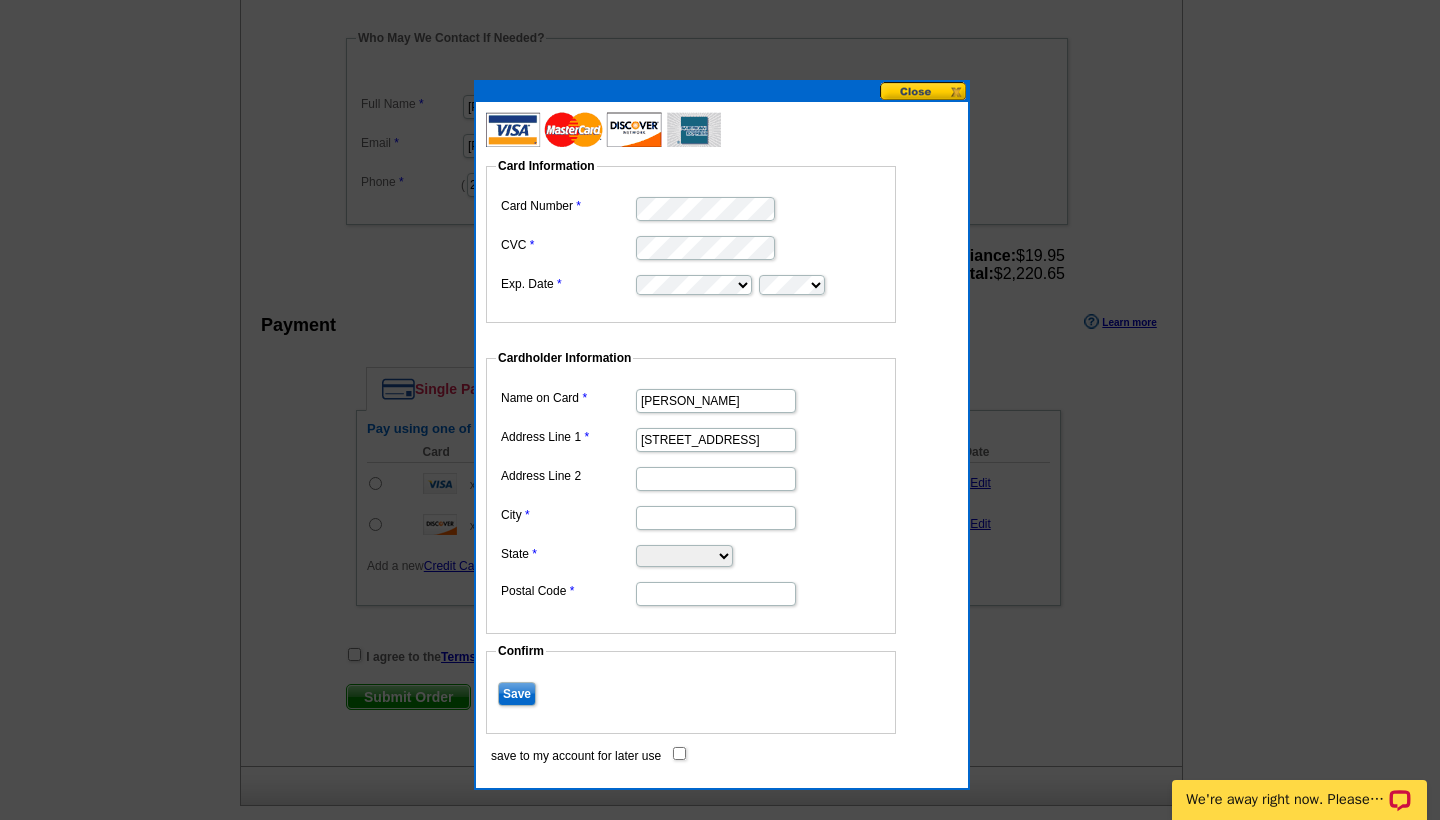 type on "[STREET_ADDRESS]" 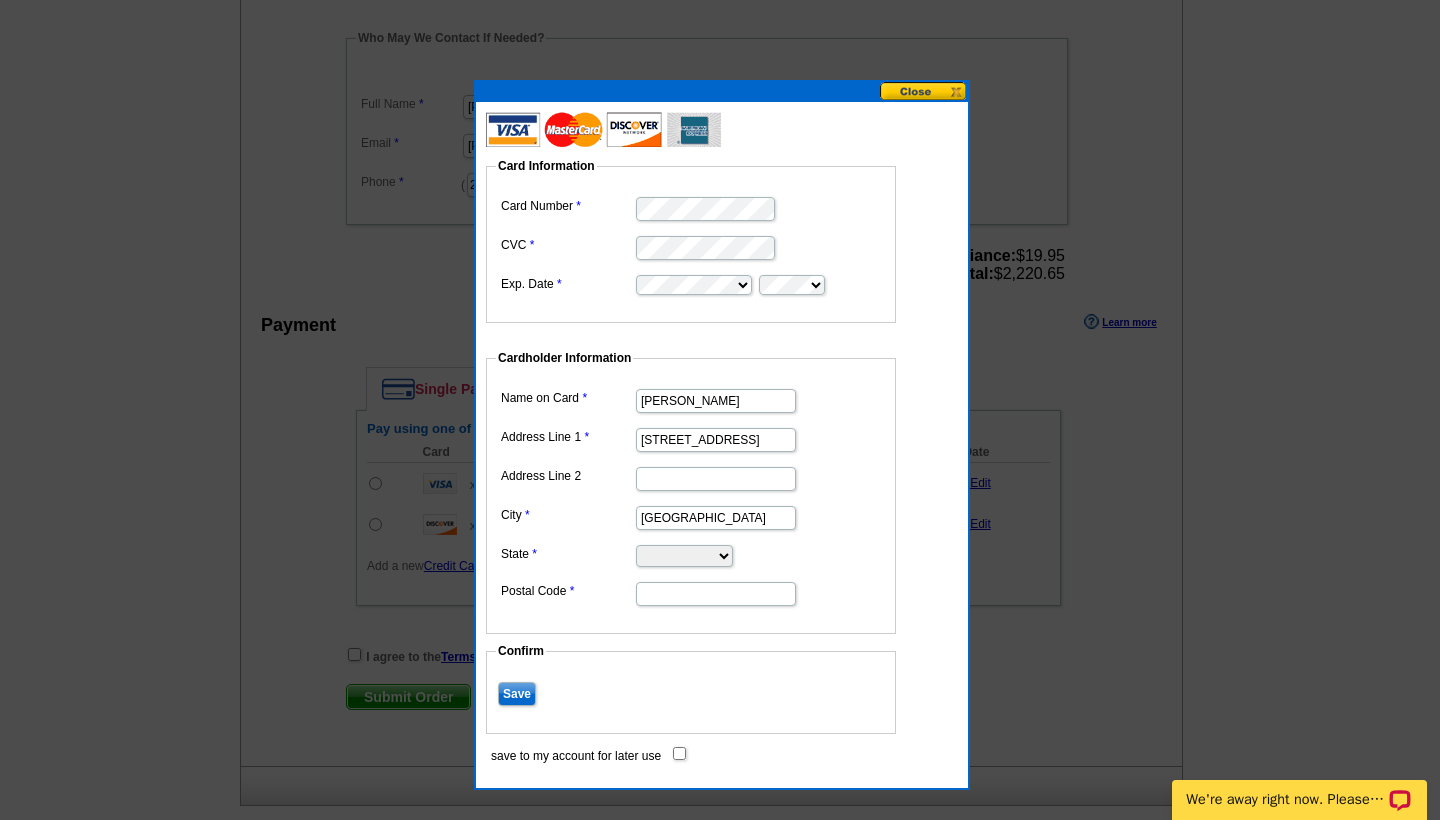 type on "[GEOGRAPHIC_DATA]" 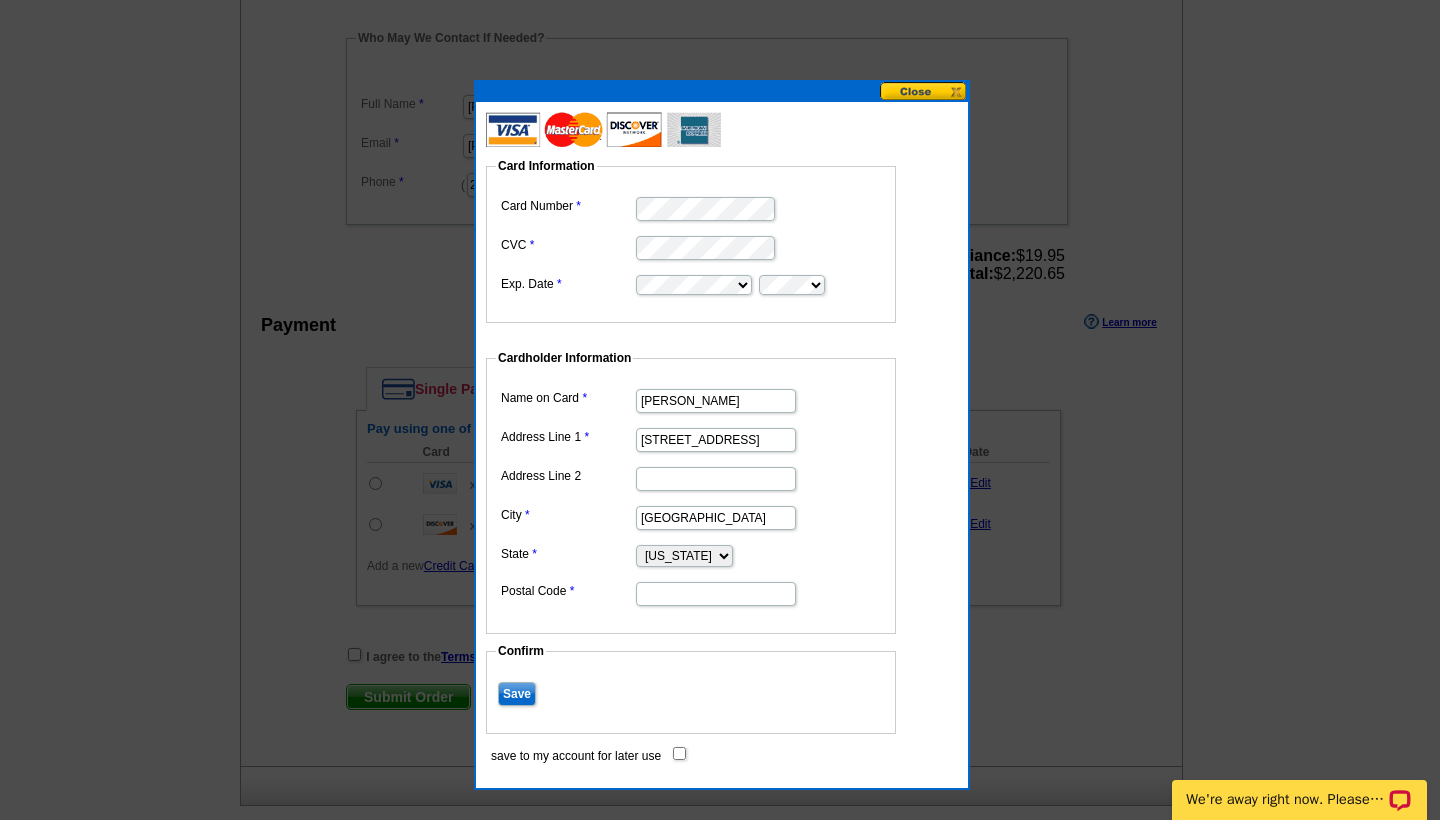 select on "VA" 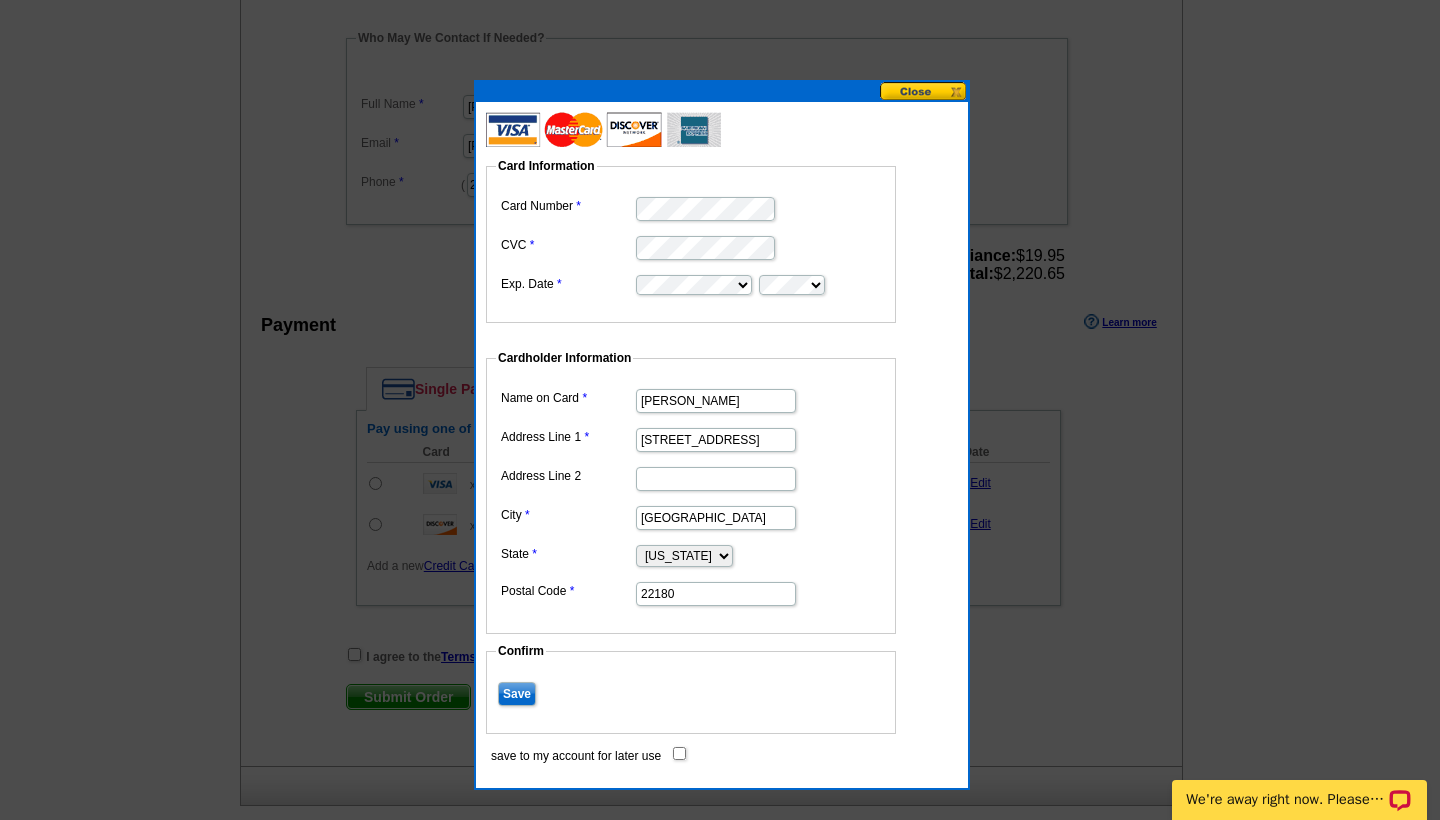type on "22180" 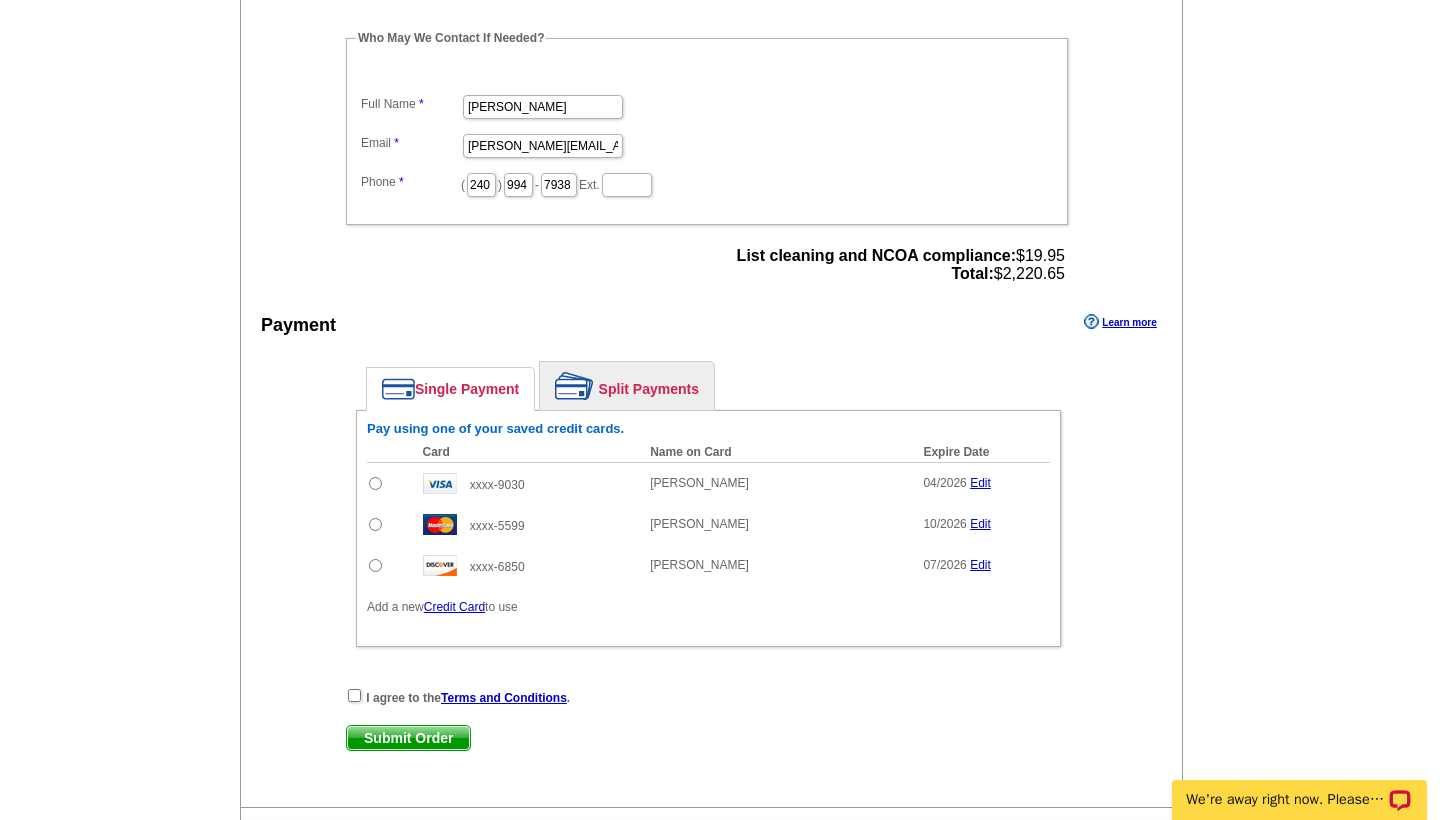 click at bounding box center (375, 524) 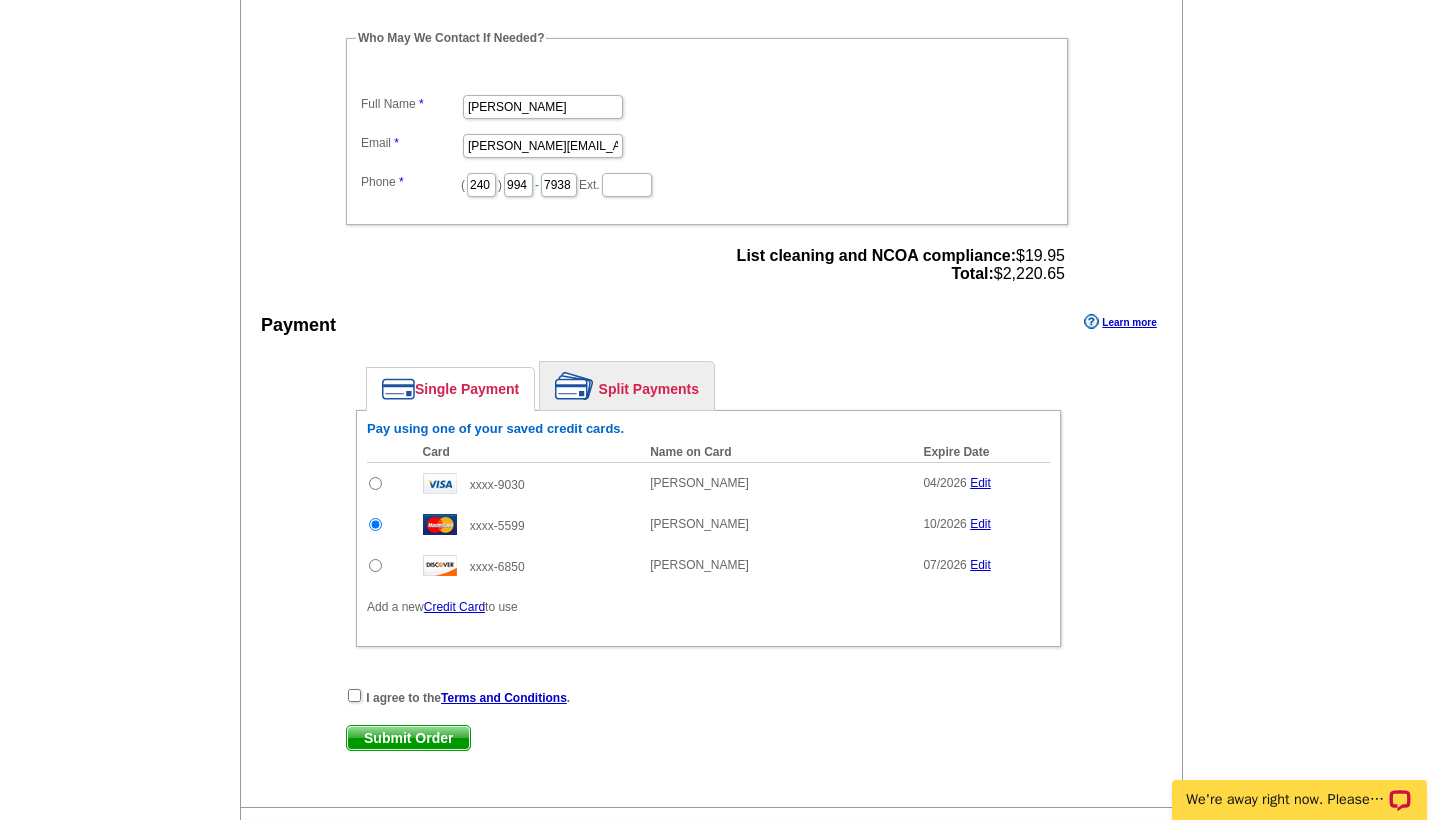 click at bounding box center (354, 695) 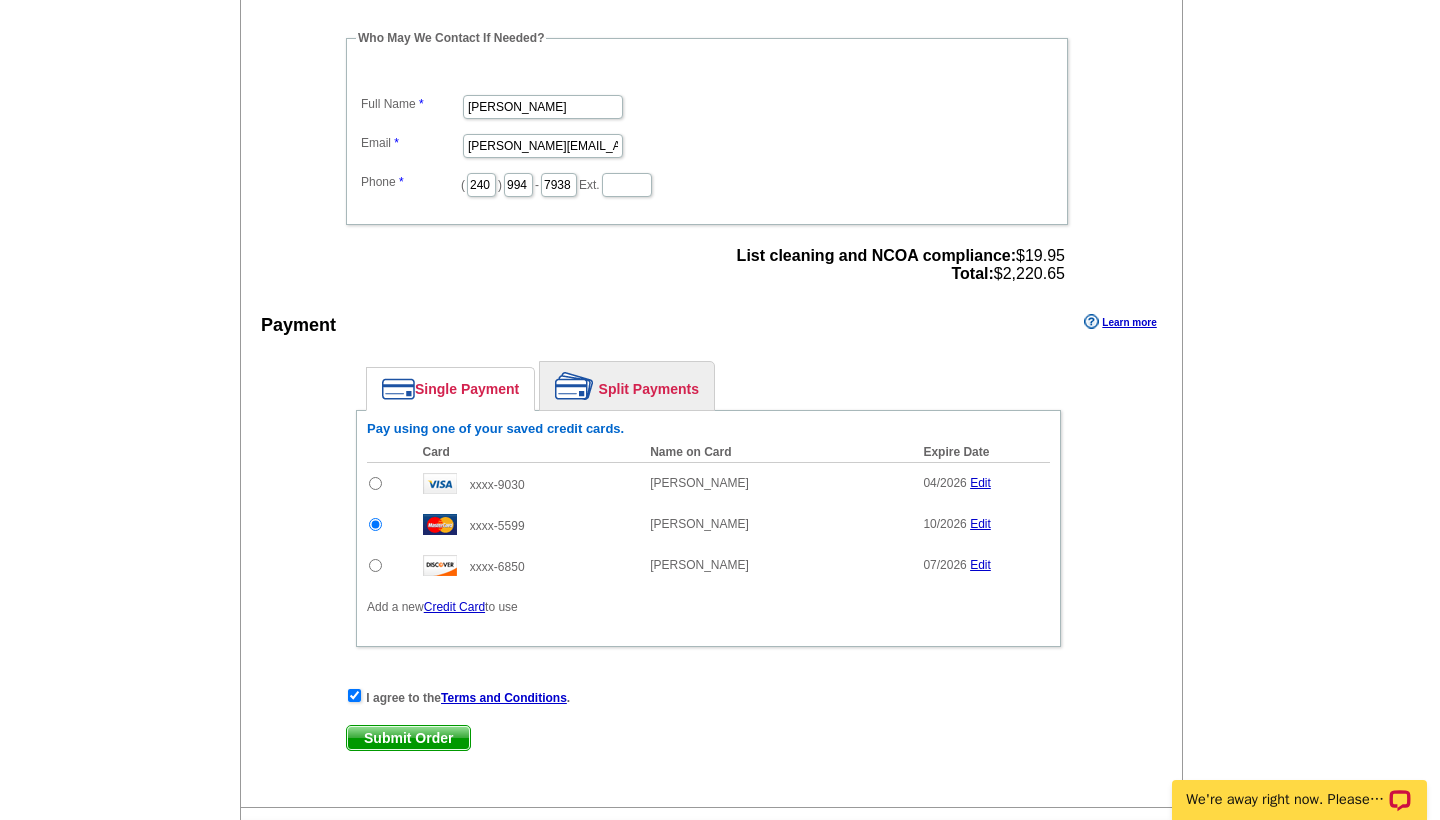 click on "Submit Order" at bounding box center (408, 738) 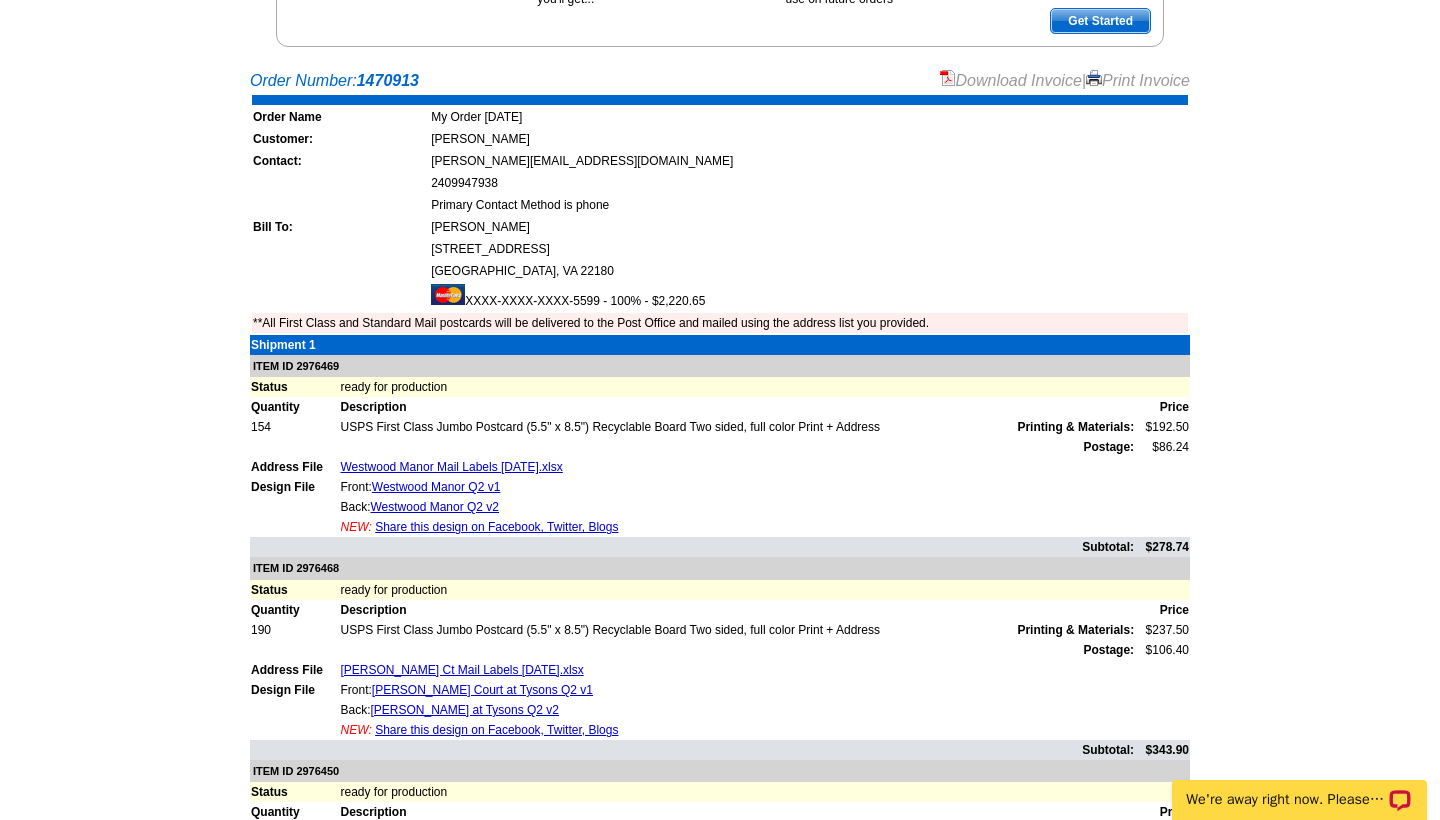 scroll, scrollTop: 369, scrollLeft: 0, axis: vertical 